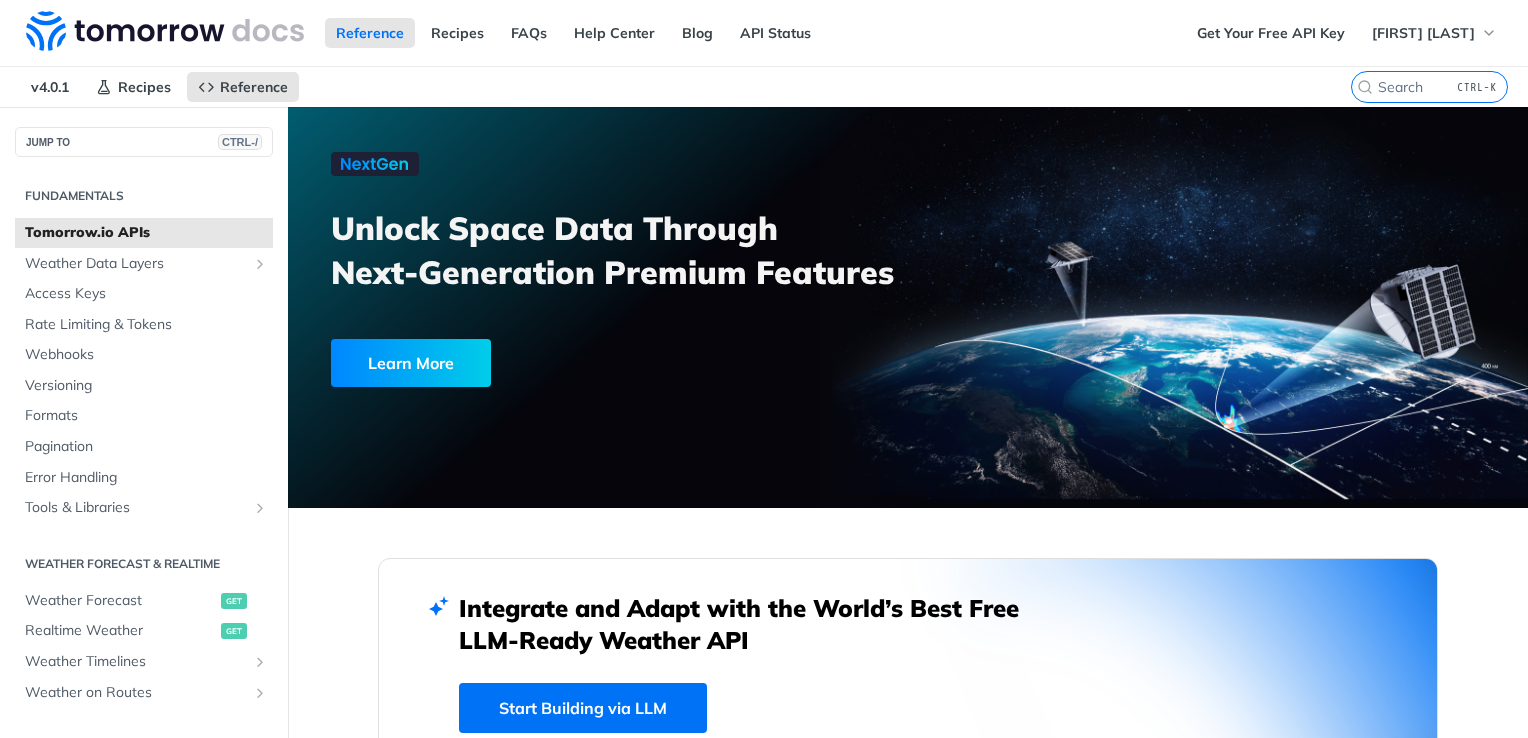 scroll, scrollTop: 0, scrollLeft: 0, axis: both 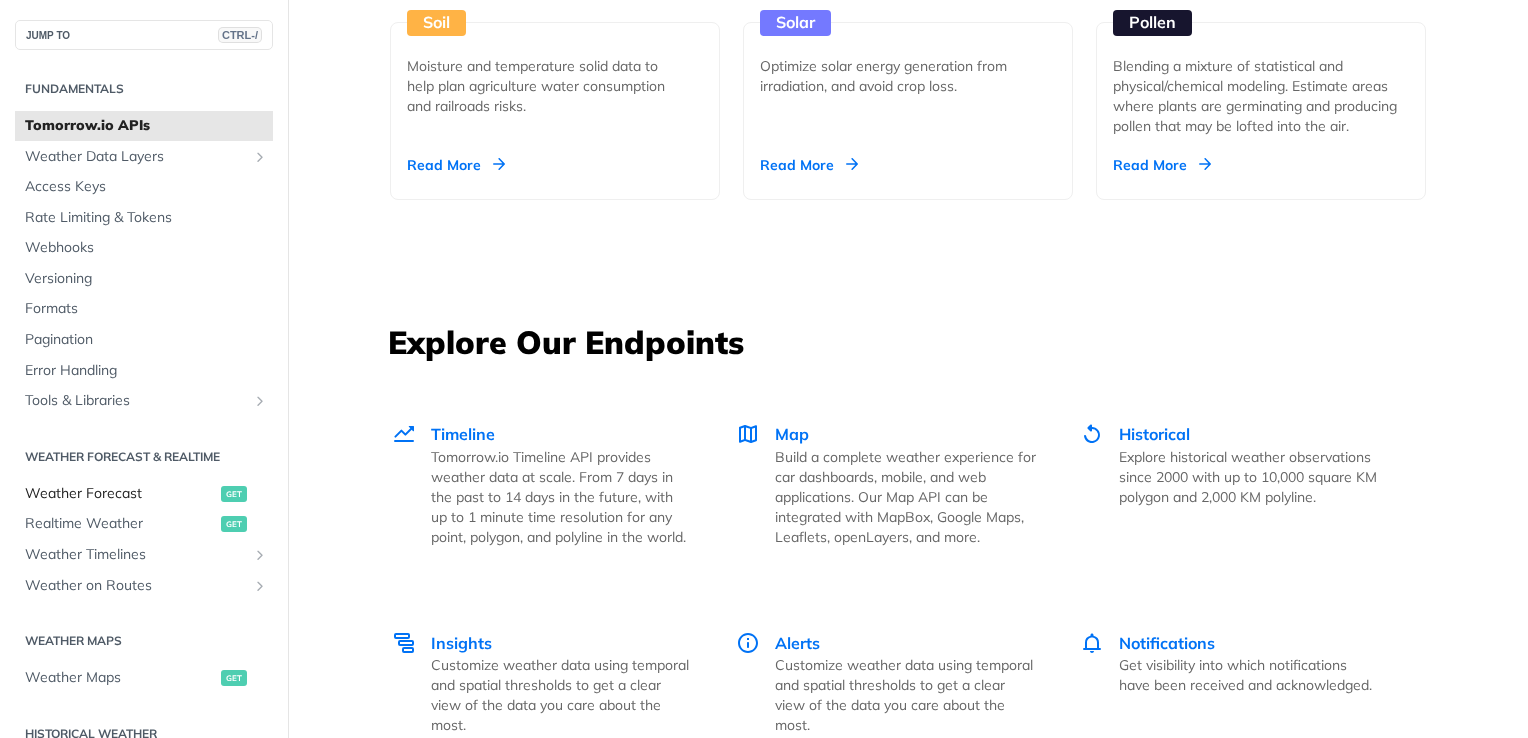 click on "Weather Forecast" at bounding box center (120, 494) 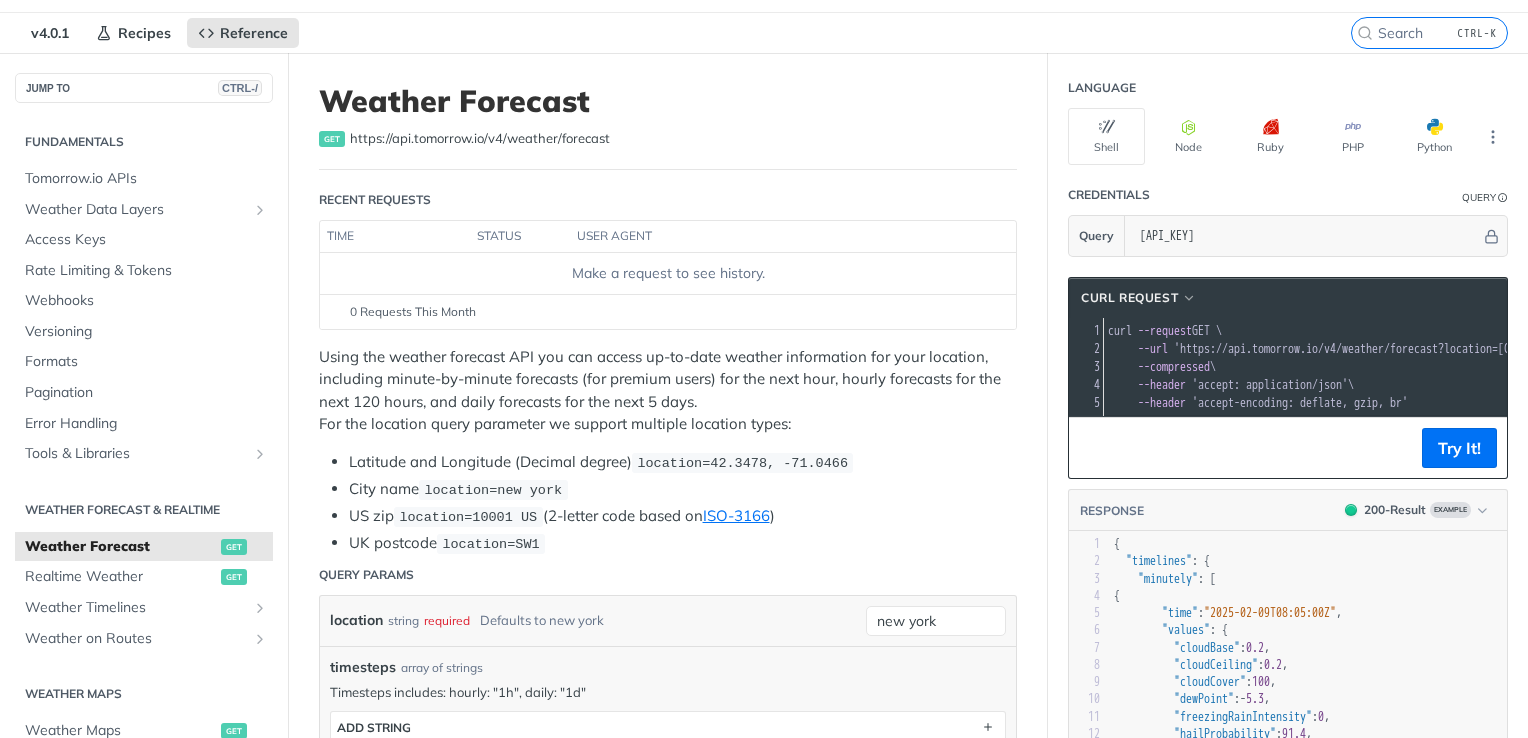 scroll, scrollTop: 0, scrollLeft: 0, axis: both 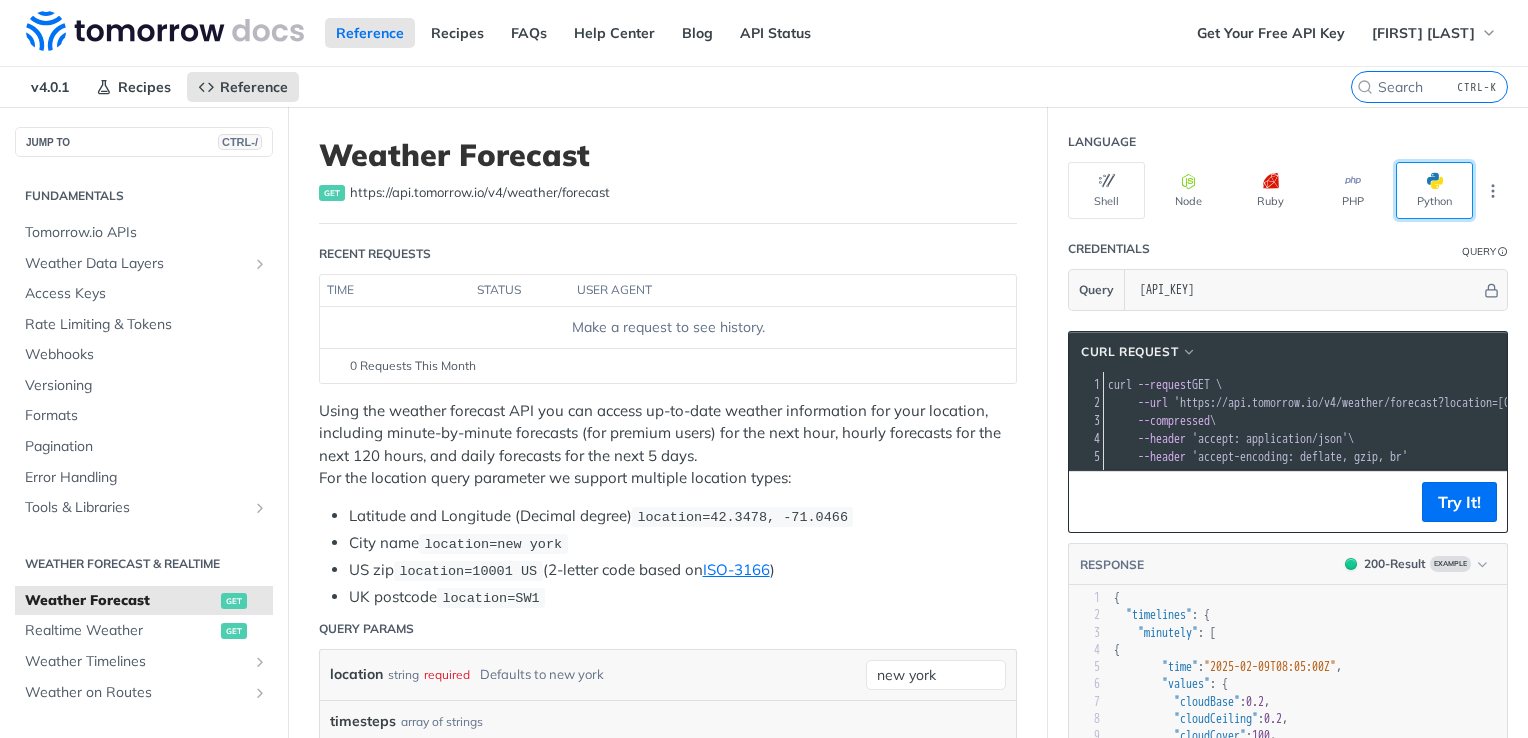click on "Python" at bounding box center (1434, 190) 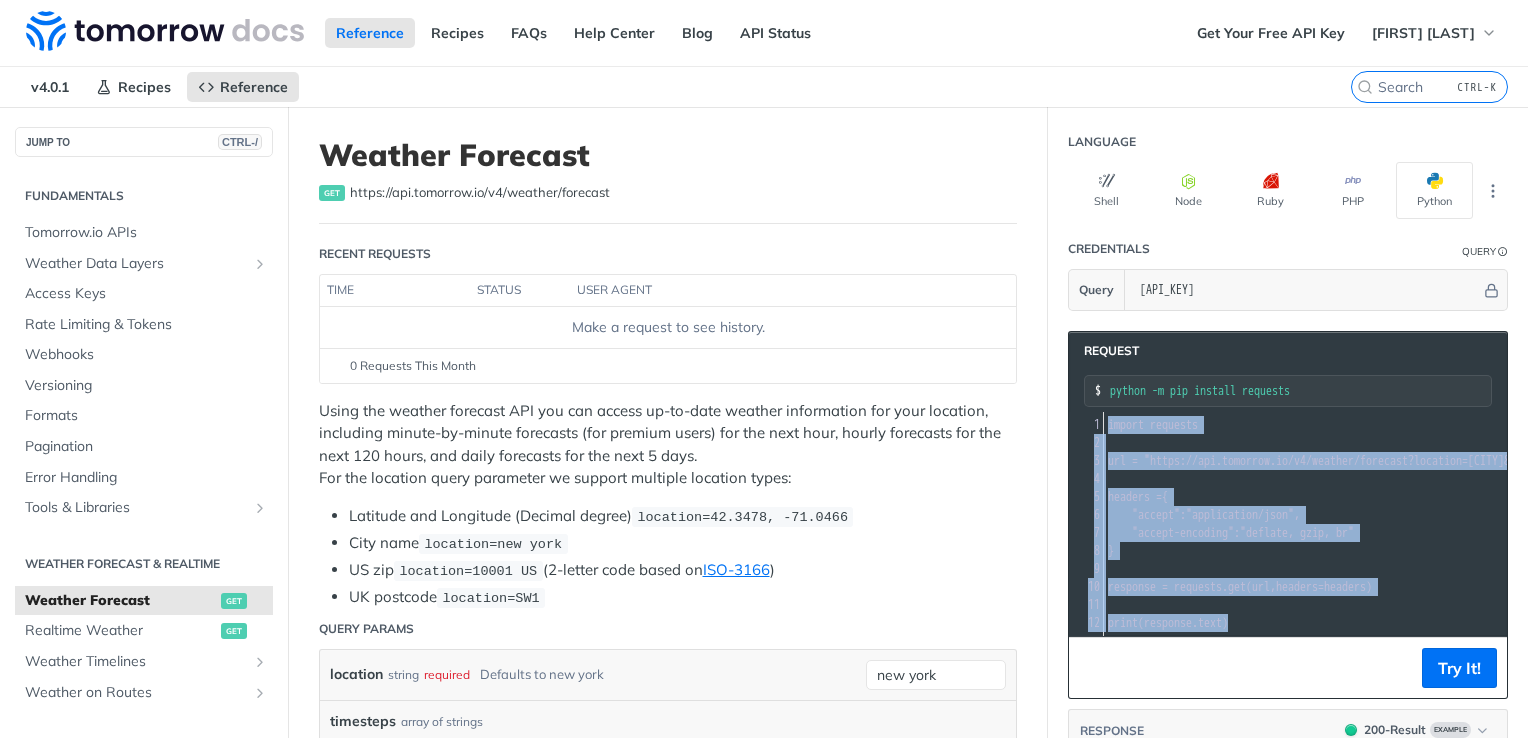 scroll, scrollTop: 11, scrollLeft: 0, axis: vertical 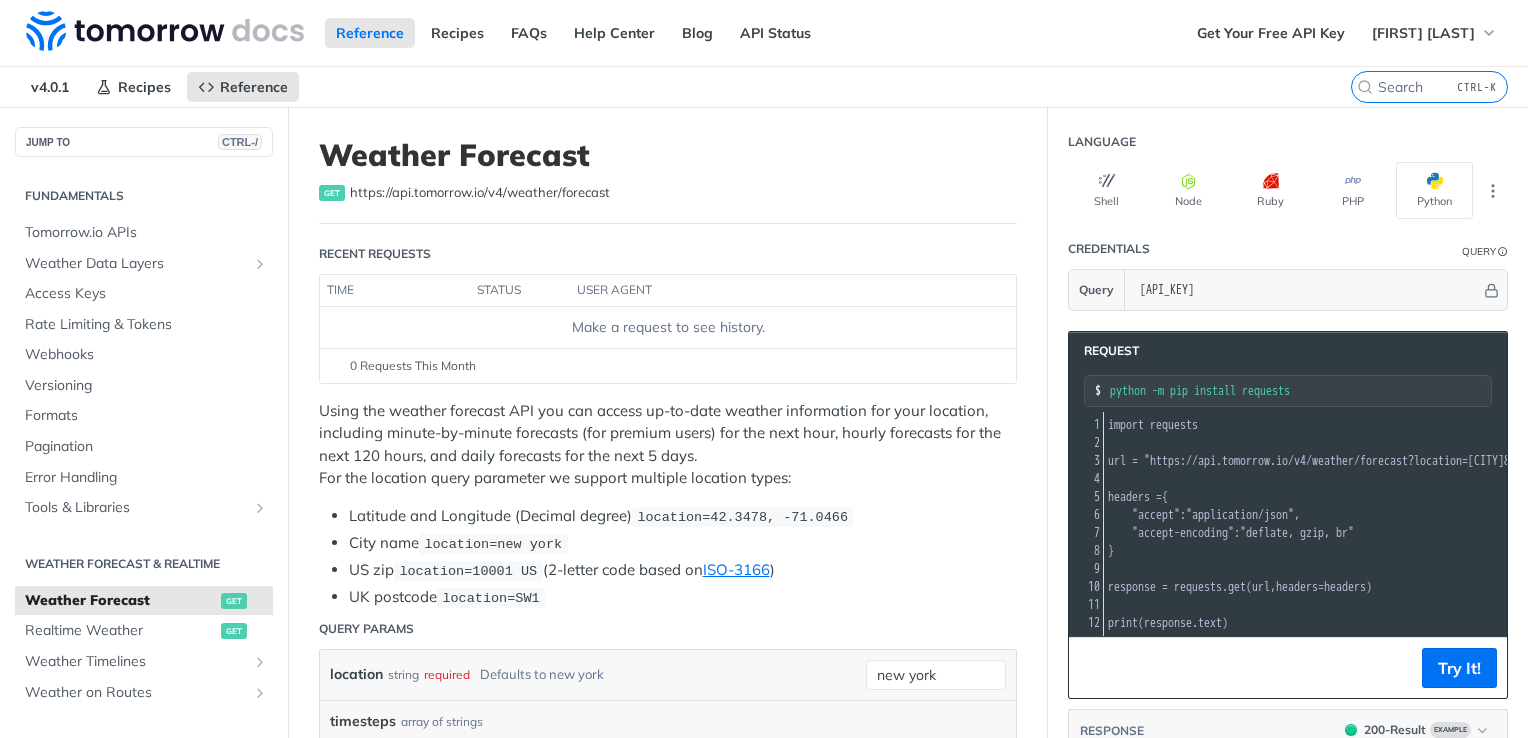 click on "​" at bounding box center [1473, 605] 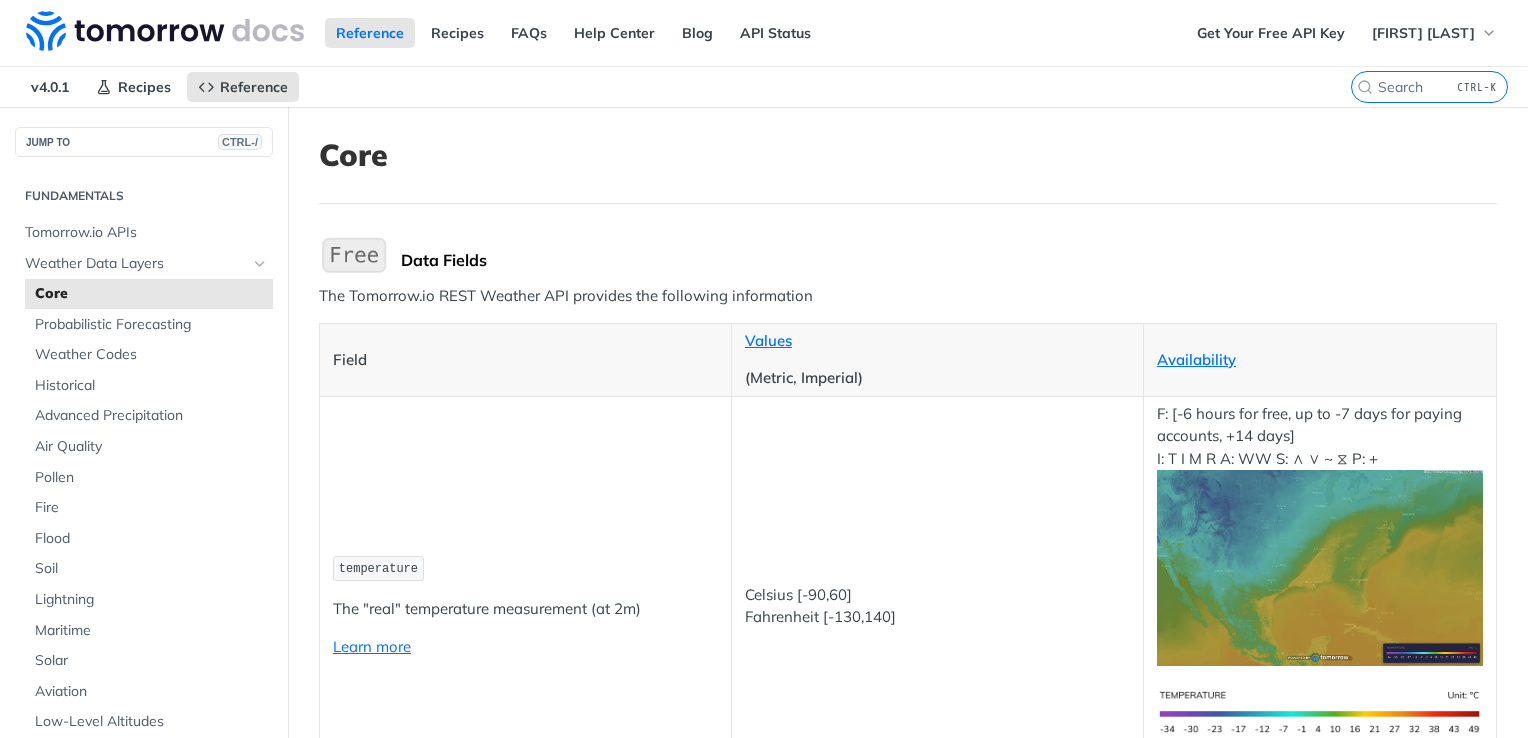 scroll, scrollTop: 0, scrollLeft: 0, axis: both 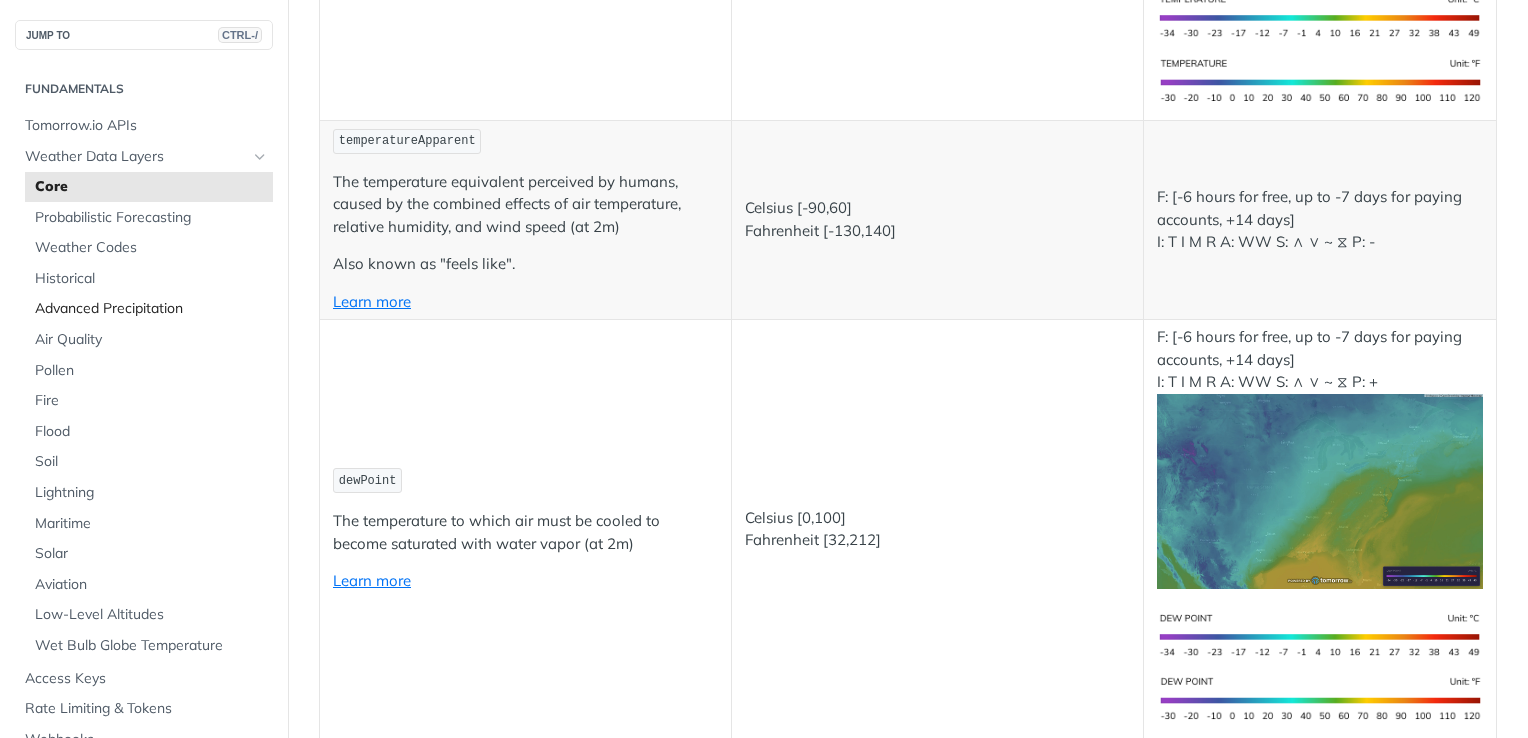 click on "Advanced Precipitation" at bounding box center (151, 309) 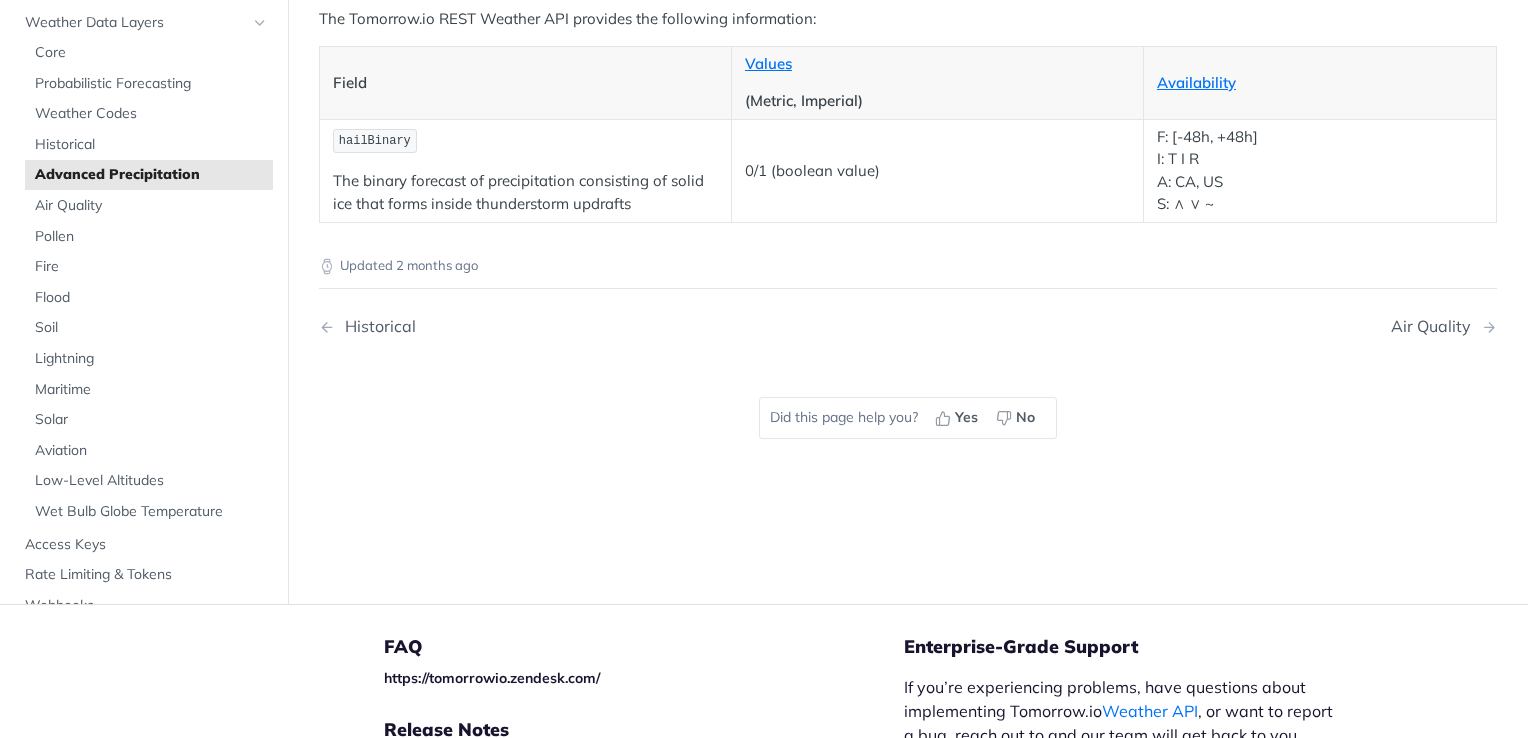 scroll, scrollTop: 0, scrollLeft: 0, axis: both 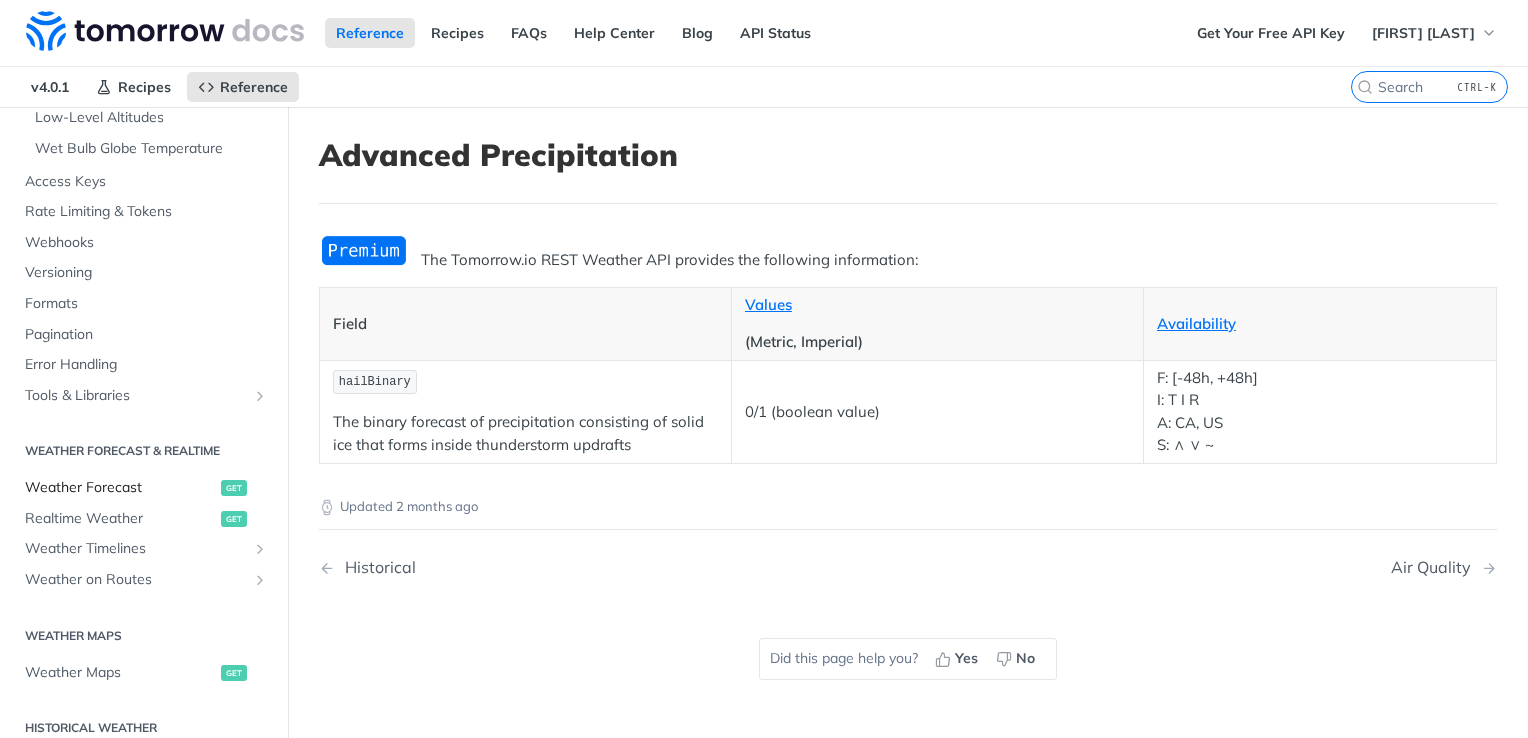 click on "Weather Forecast" at bounding box center [120, 488] 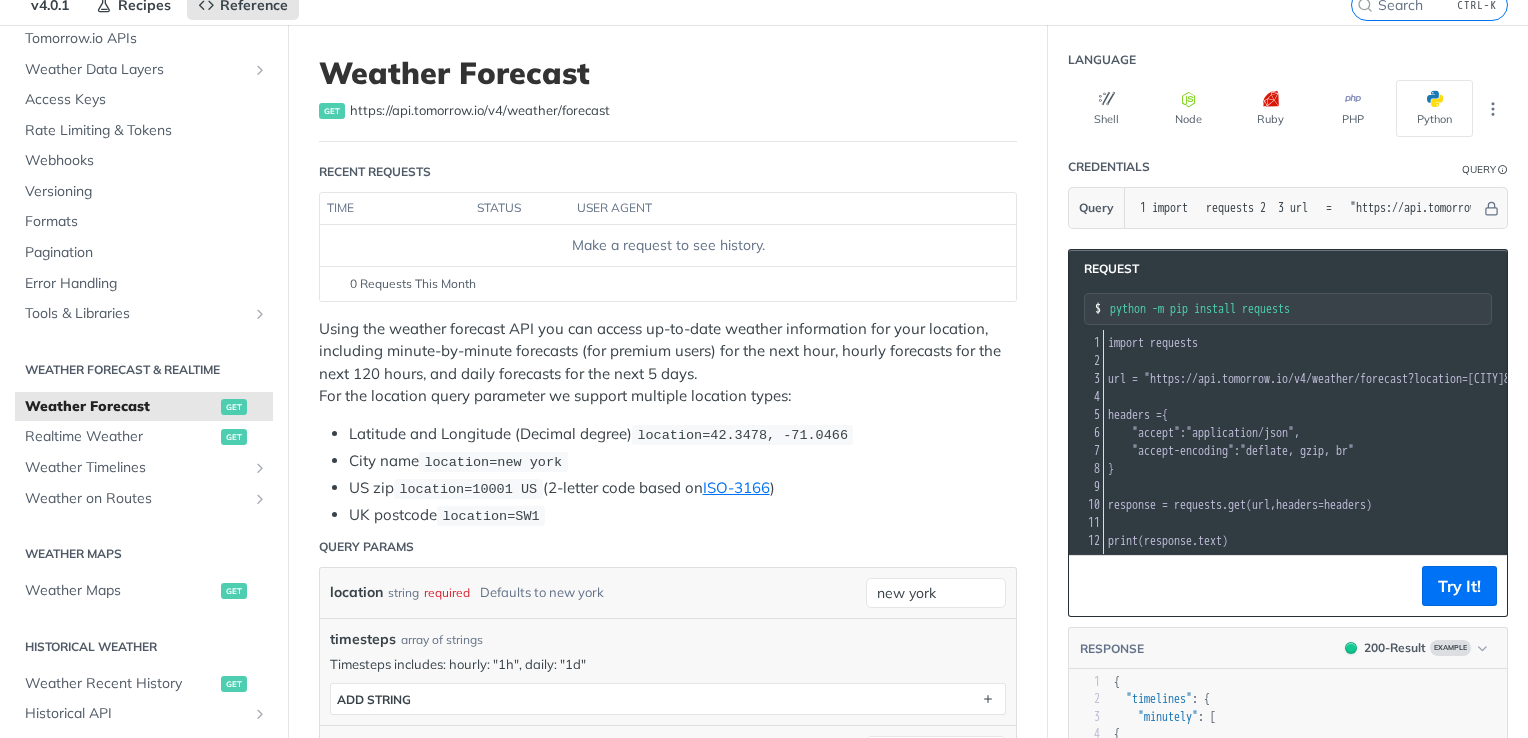 scroll, scrollTop: 127, scrollLeft: 0, axis: vertical 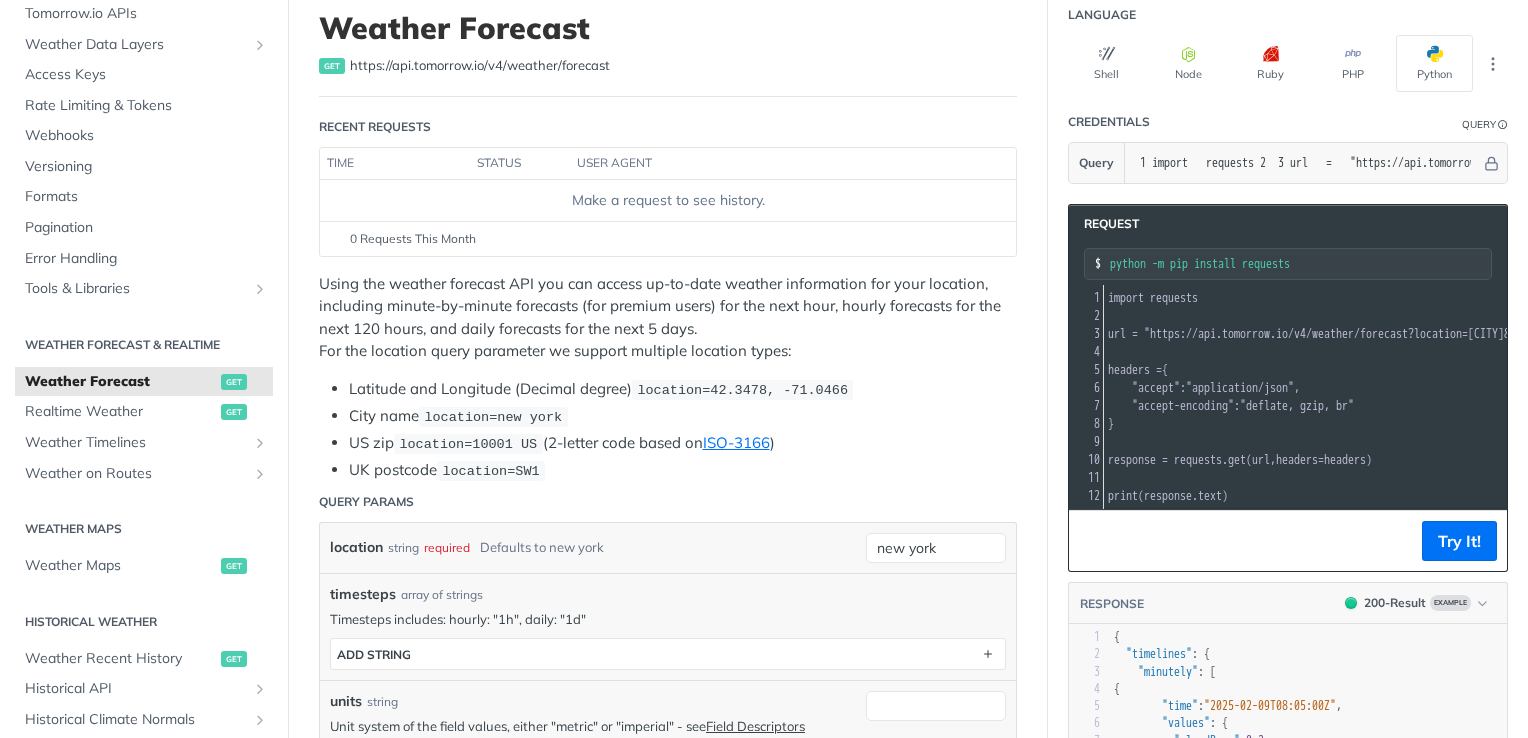 click on "import" at bounding box center (1126, 298) 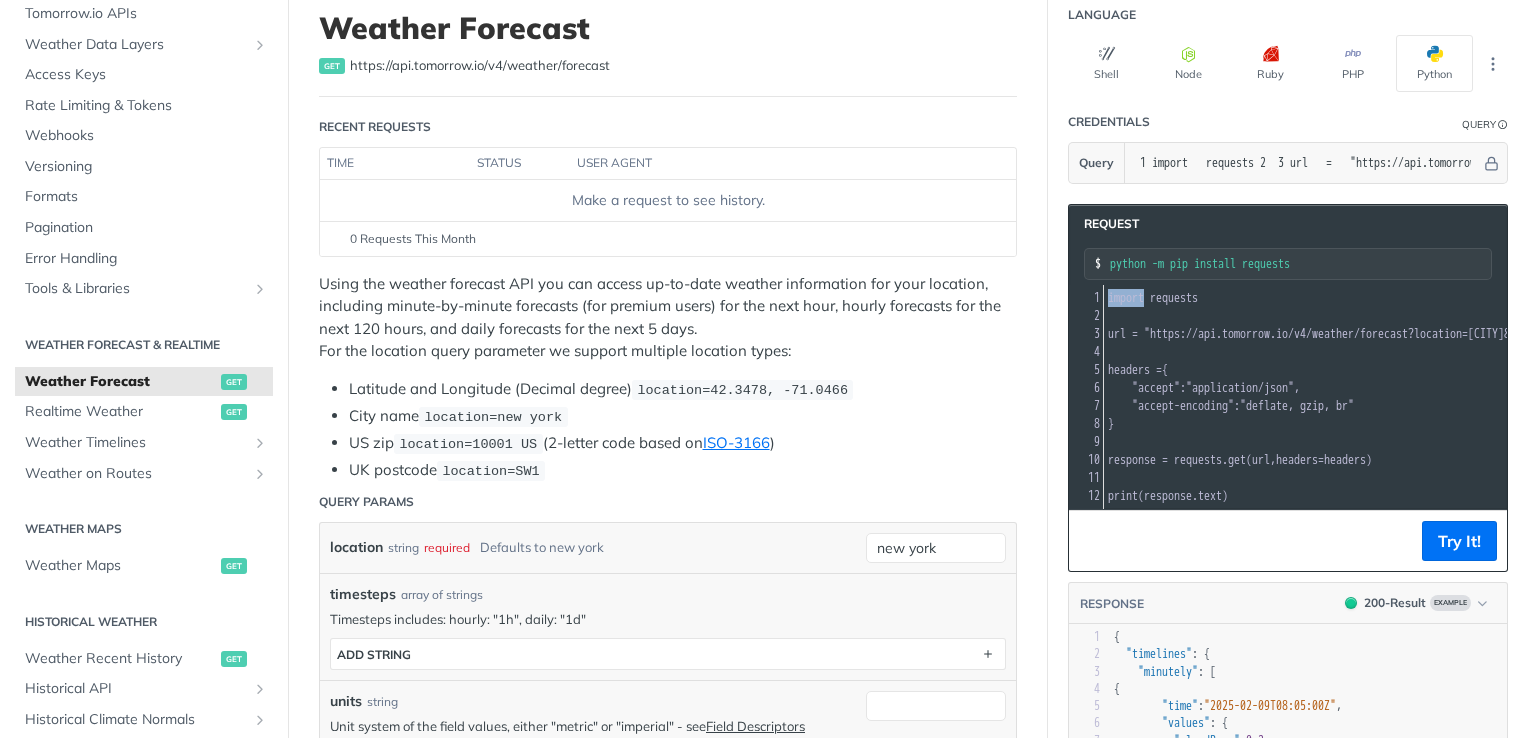 click on "import" at bounding box center [1126, 298] 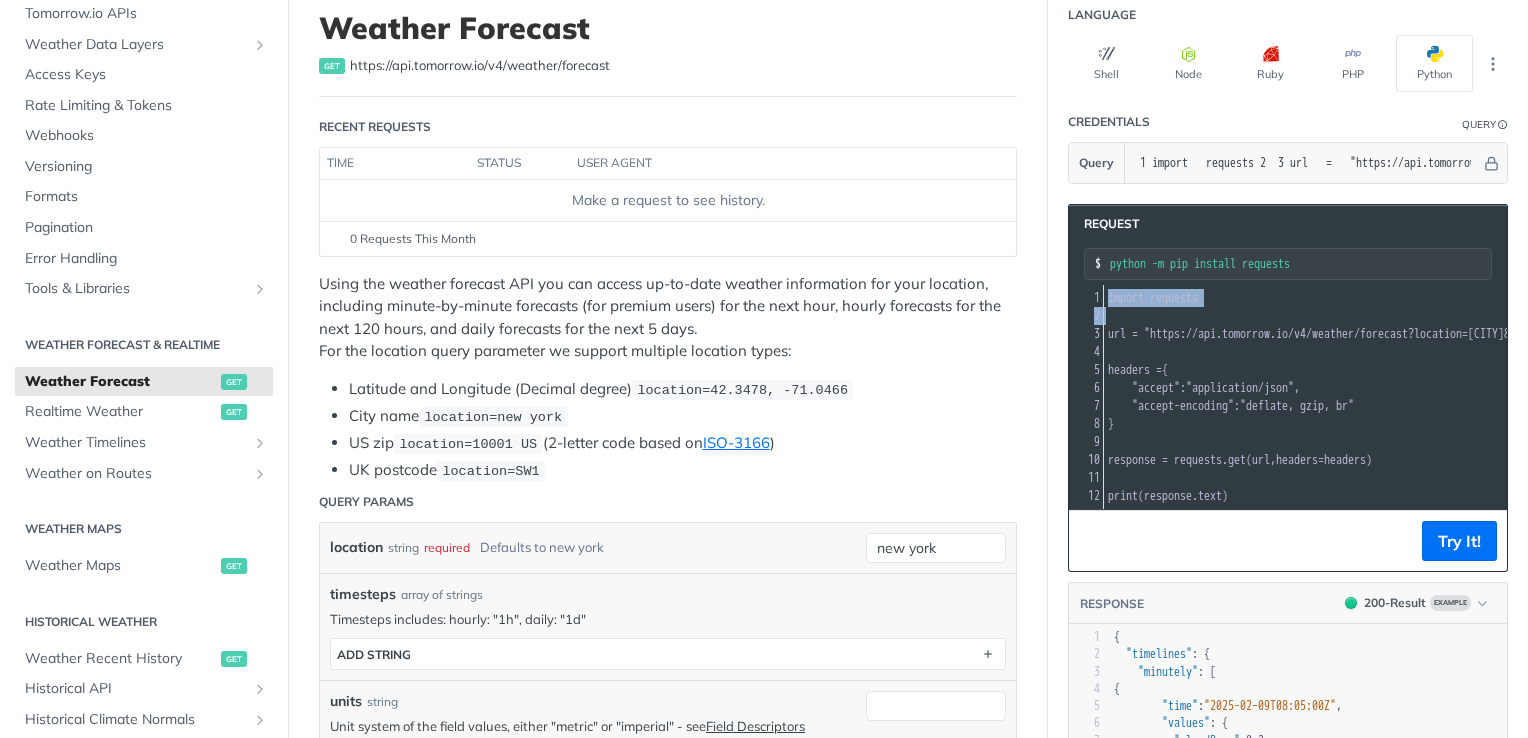 click on "import" at bounding box center [1126, 298] 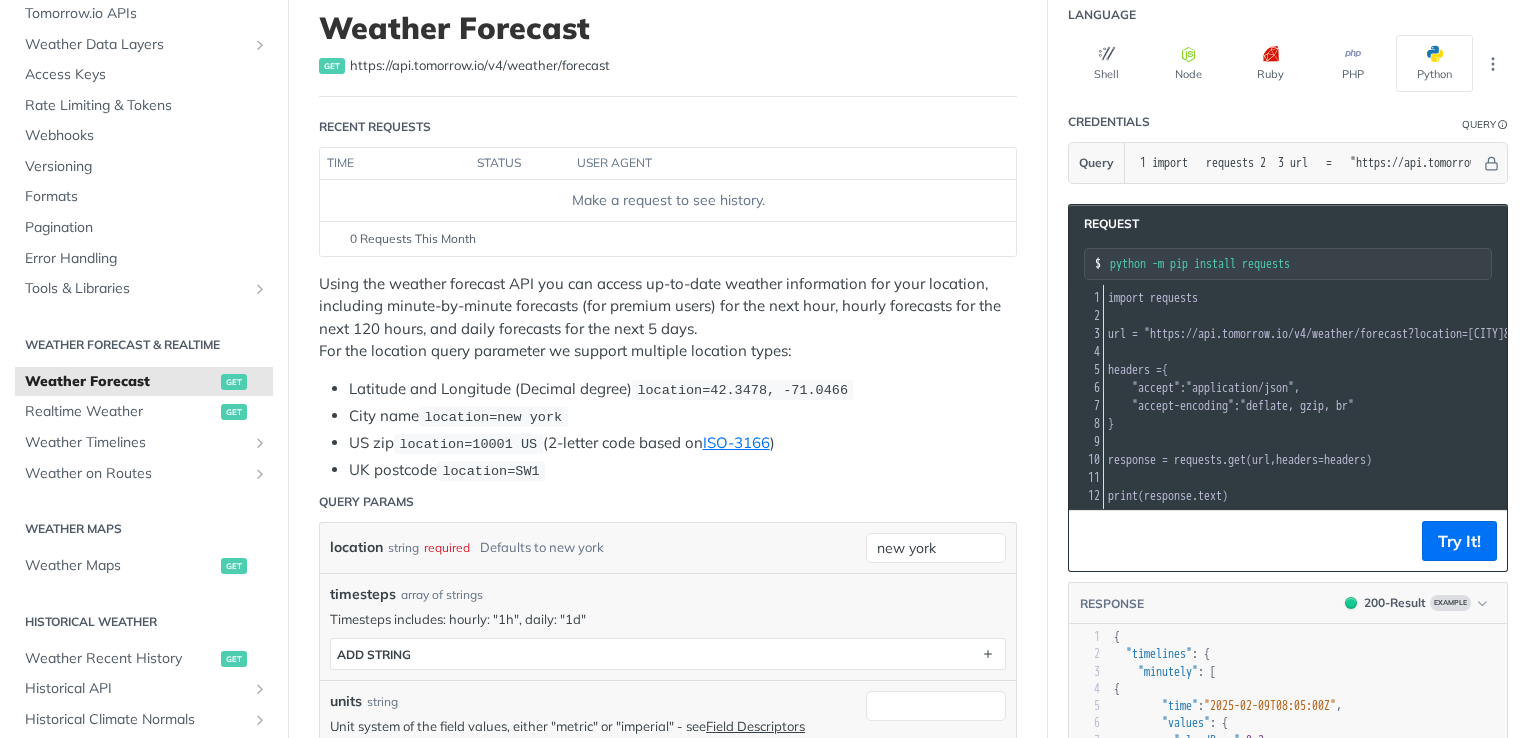 click on "url" at bounding box center [1117, 334] 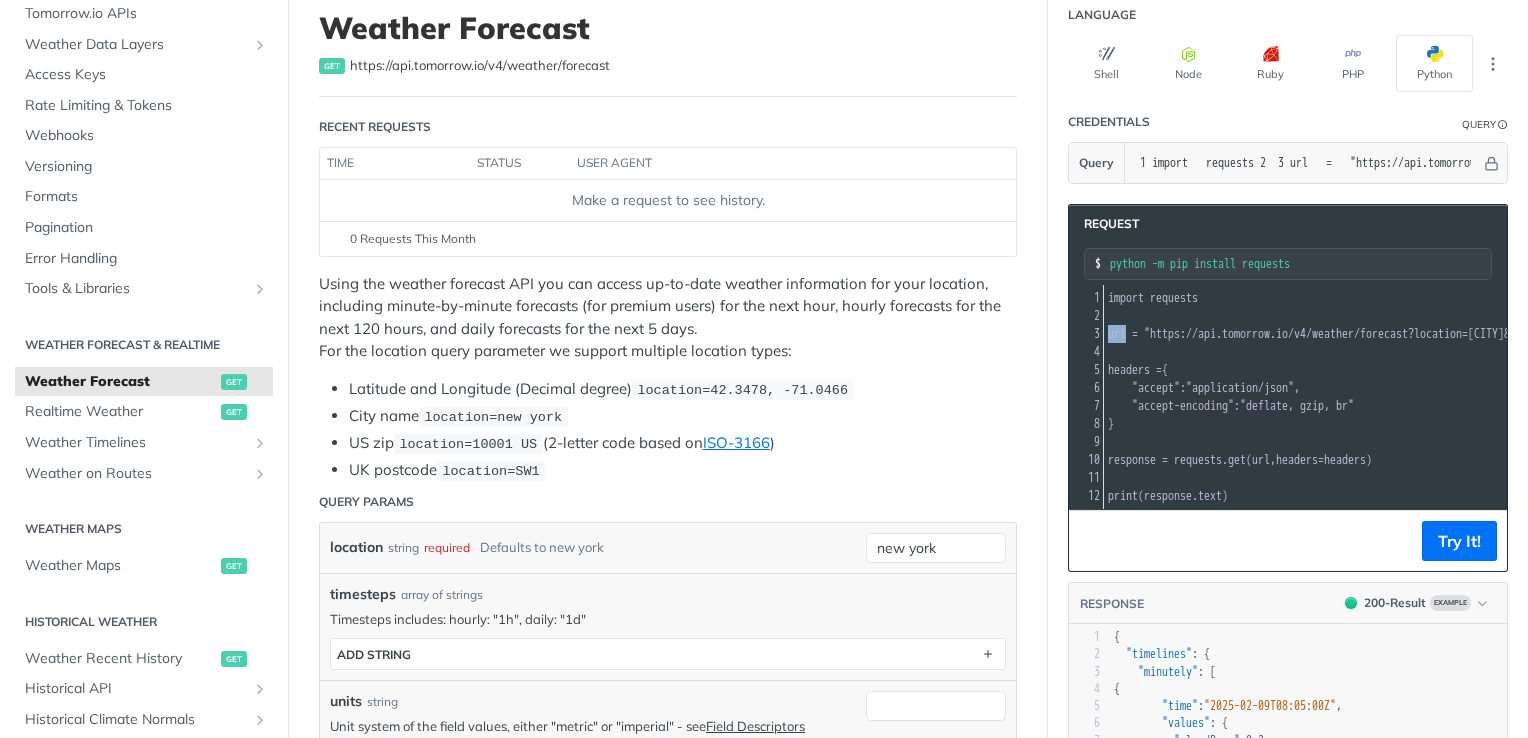 click on "url" at bounding box center [1117, 334] 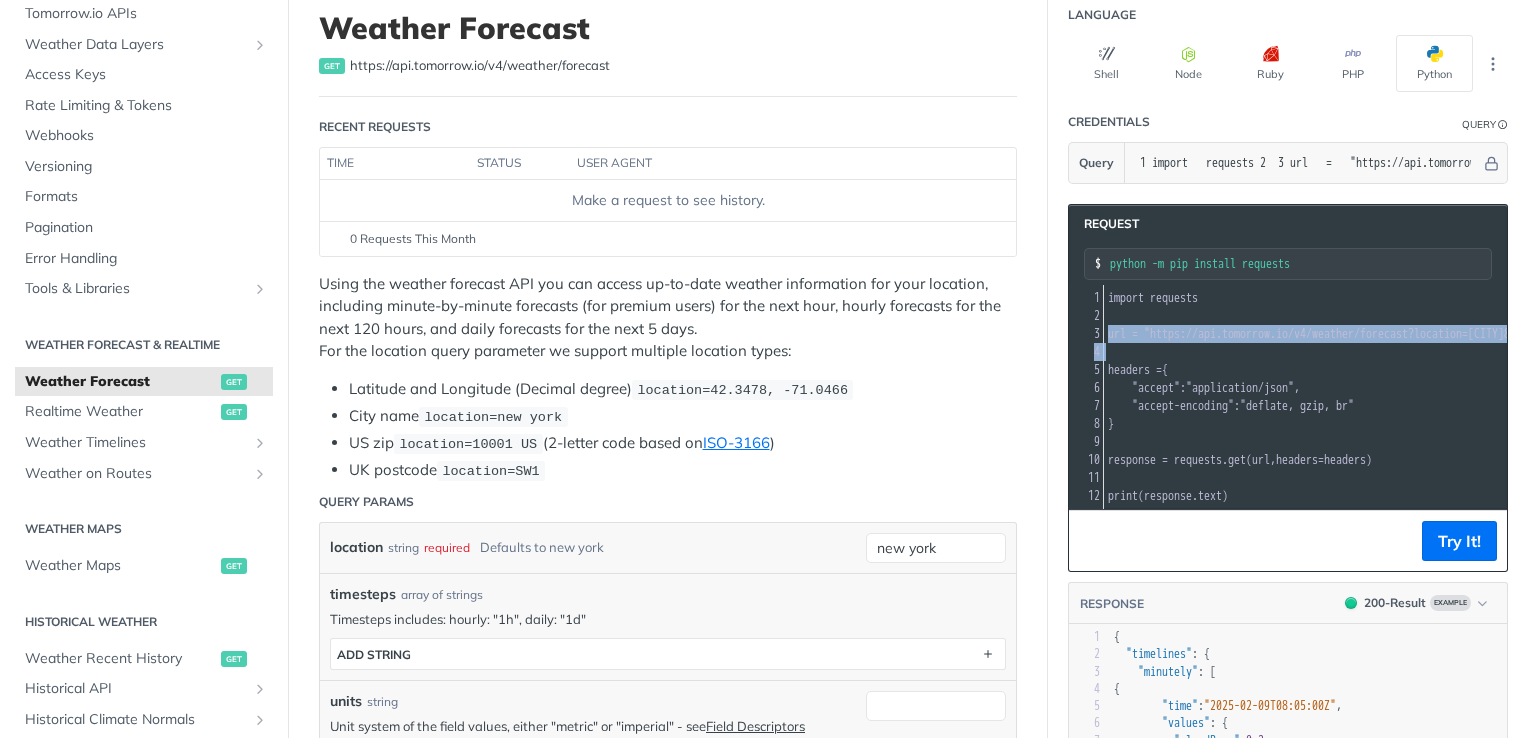 click on "url" at bounding box center (1117, 334) 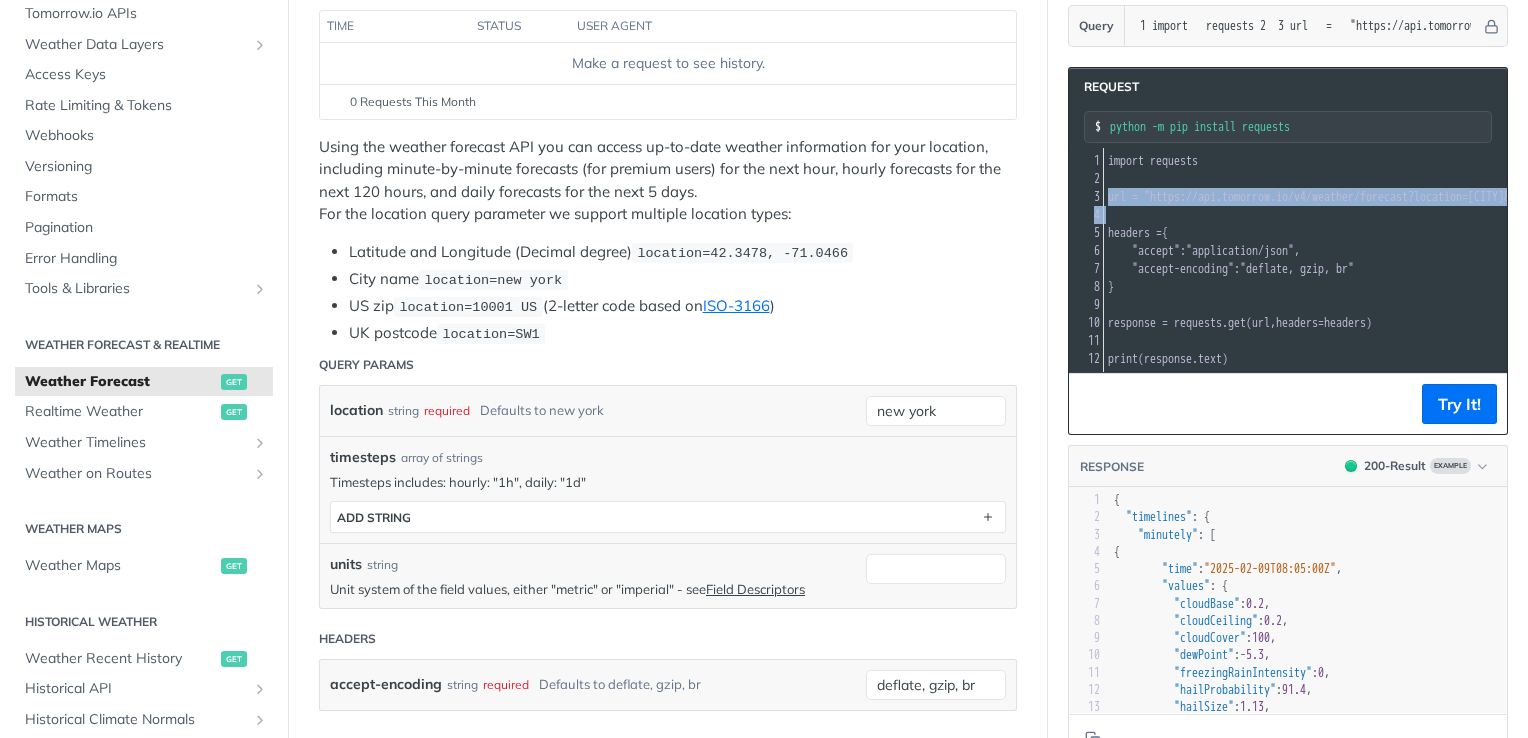 scroll, scrollTop: 243, scrollLeft: 0, axis: vertical 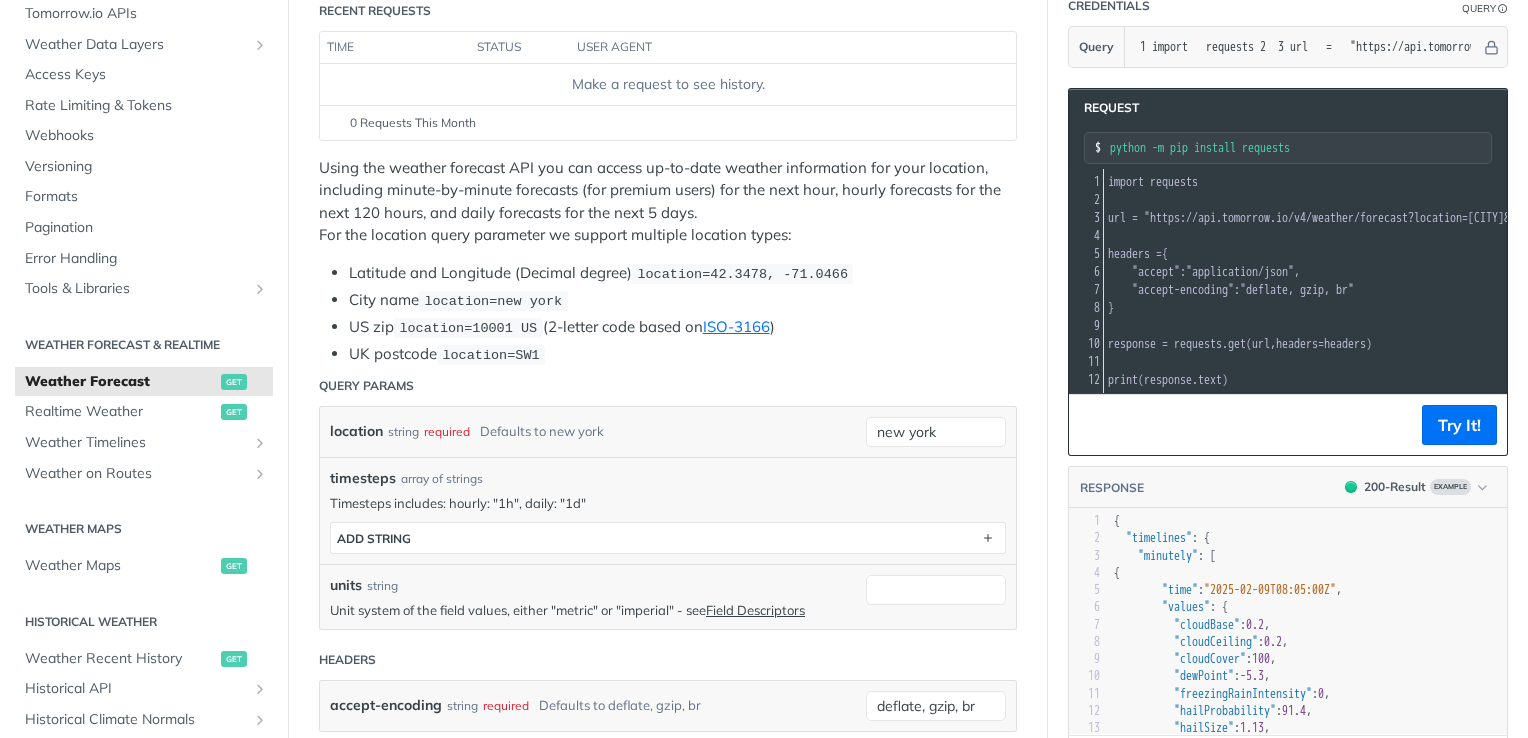 click on "response   =   requests . get ( url ,  headers = headers )" at bounding box center (1240, 344) 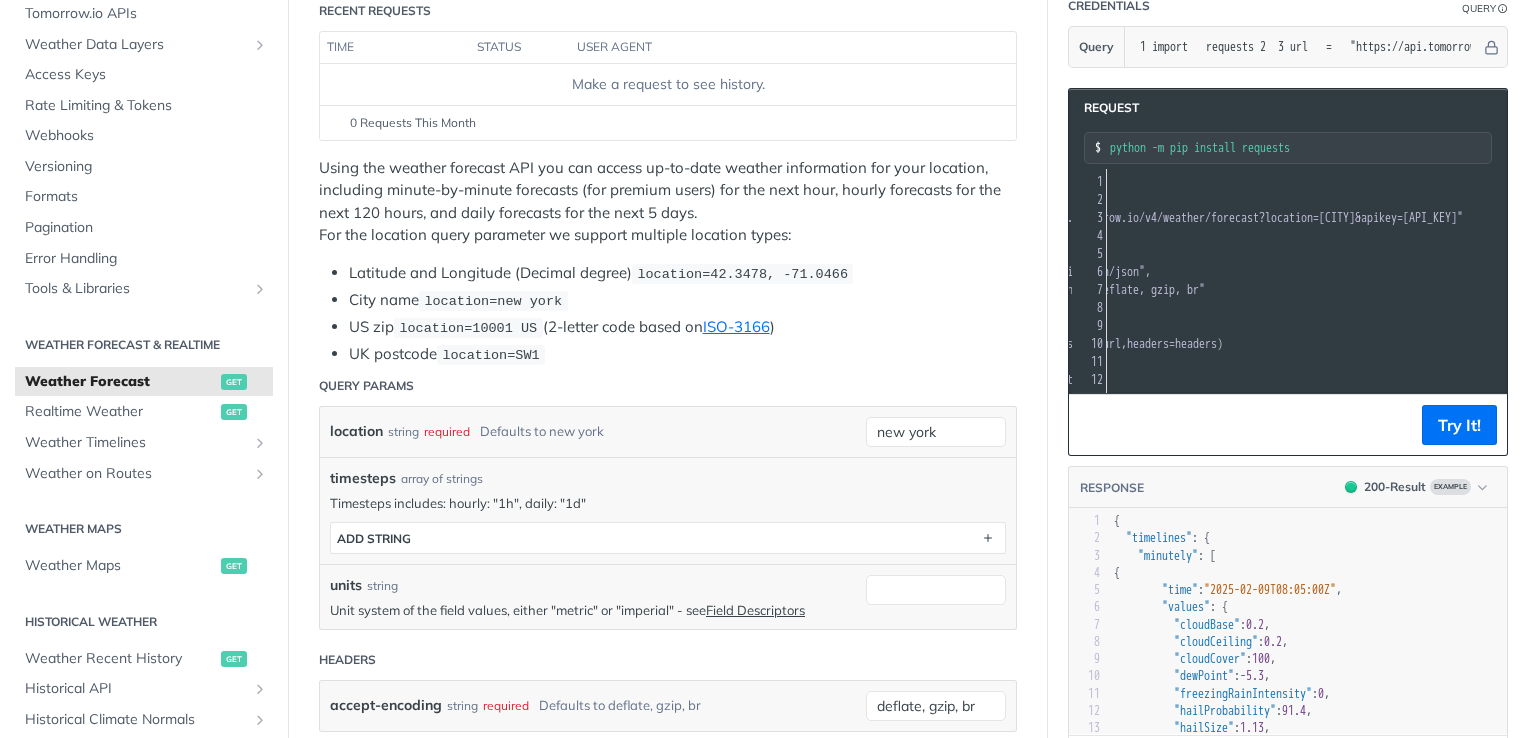 scroll, scrollTop: 0, scrollLeft: 159, axis: horizontal 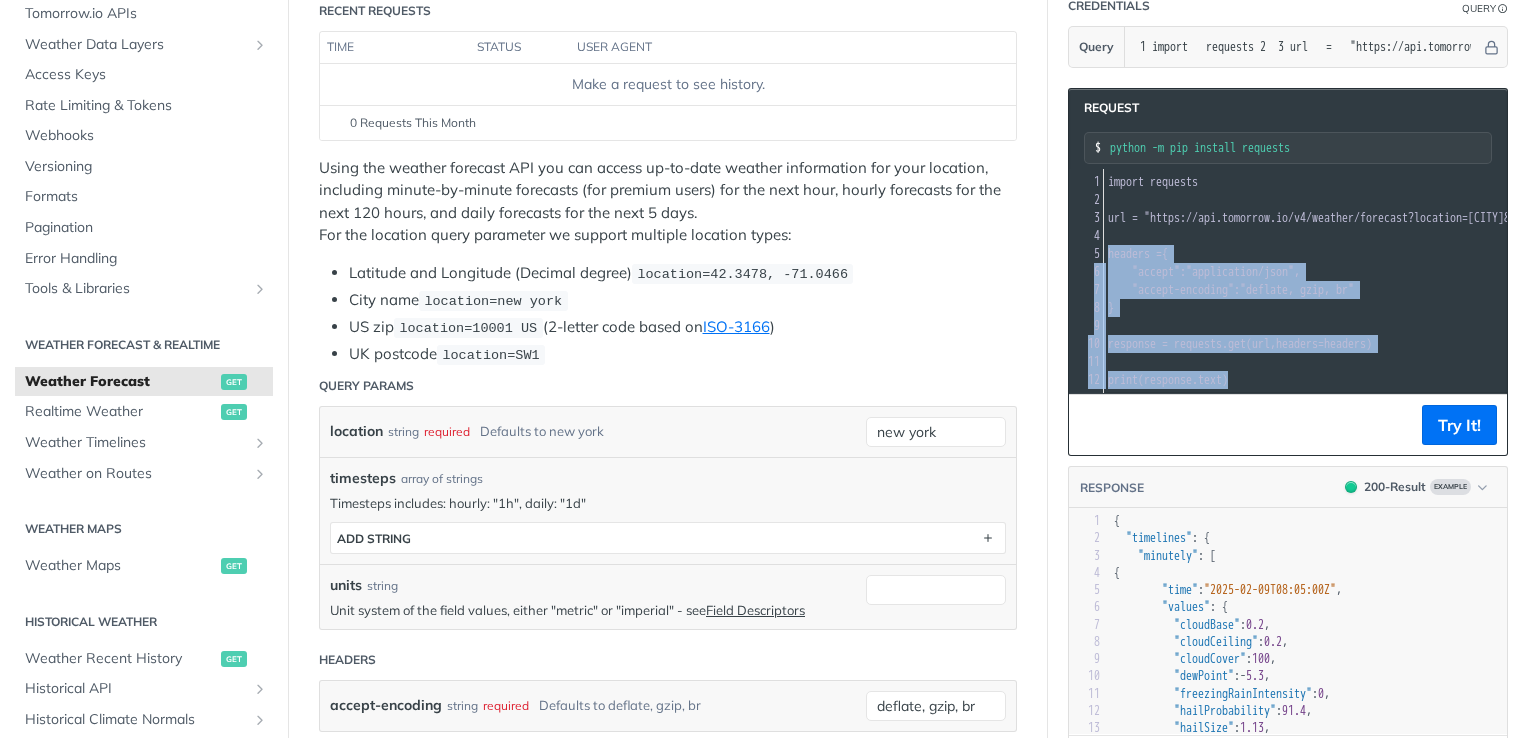 drag, startPoint x: 1093, startPoint y: 250, endPoint x: 1233, endPoint y: 366, distance: 181.8131 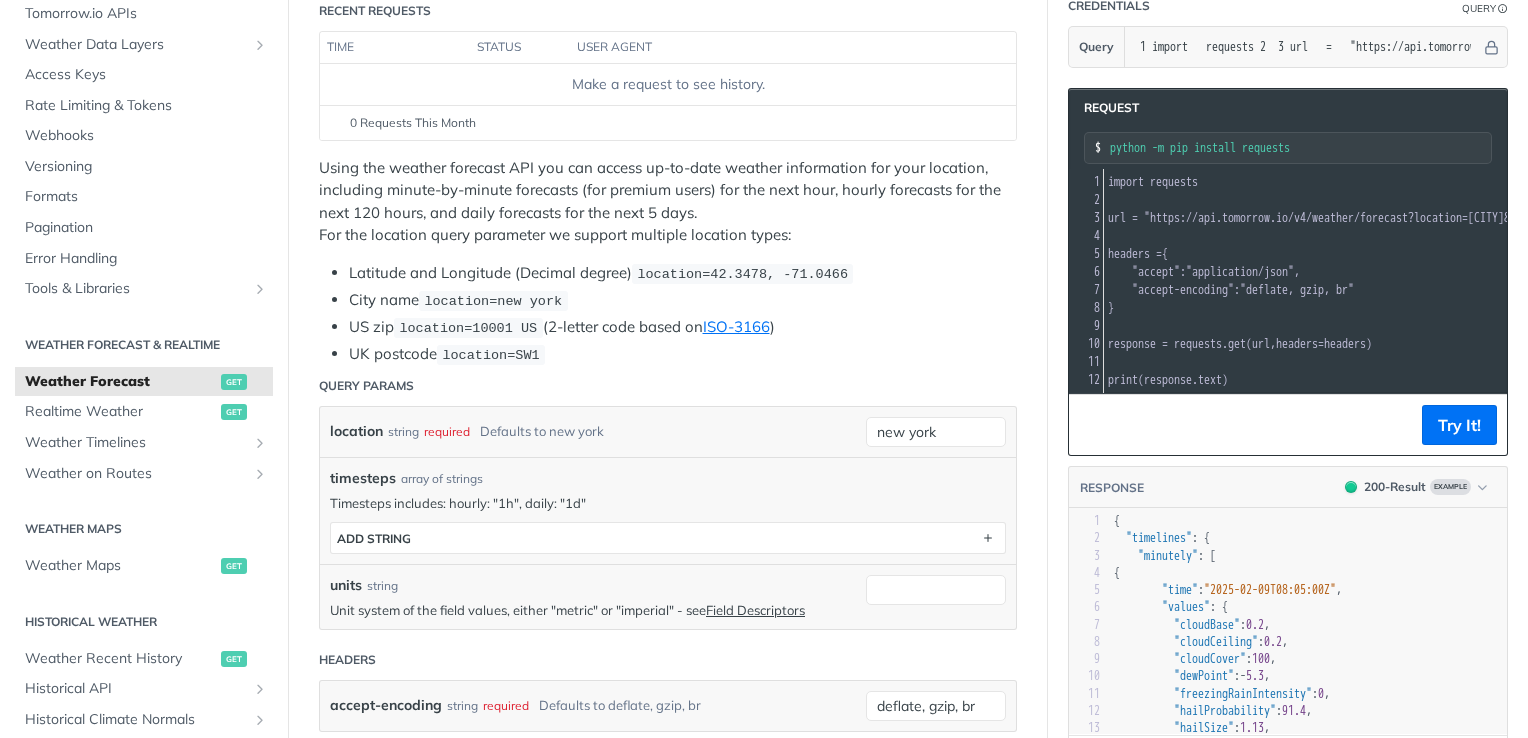 click on "UK postcode  location=SW1" at bounding box center (683, 354) 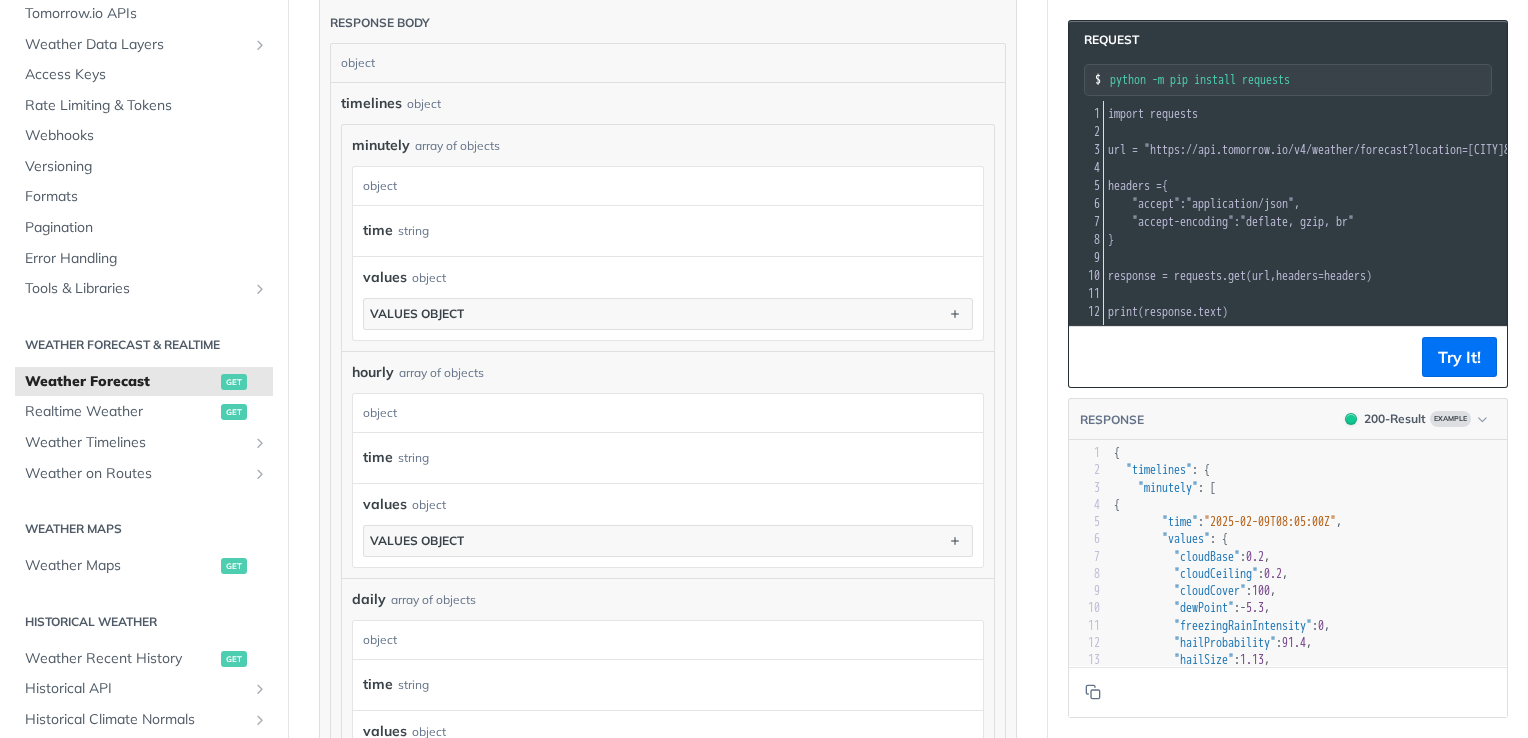 scroll, scrollTop: 1131, scrollLeft: 0, axis: vertical 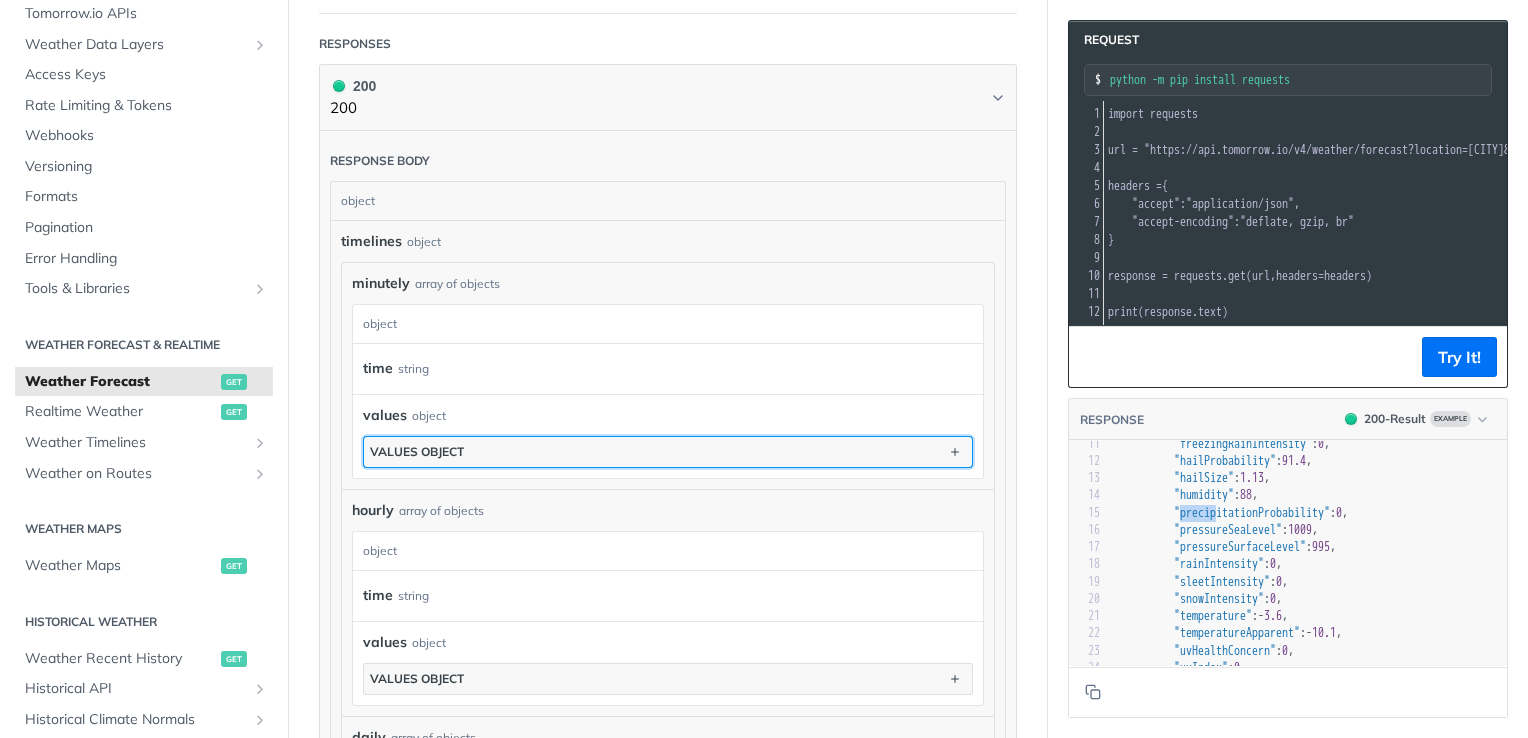 click on "values   object" at bounding box center (668, 452) 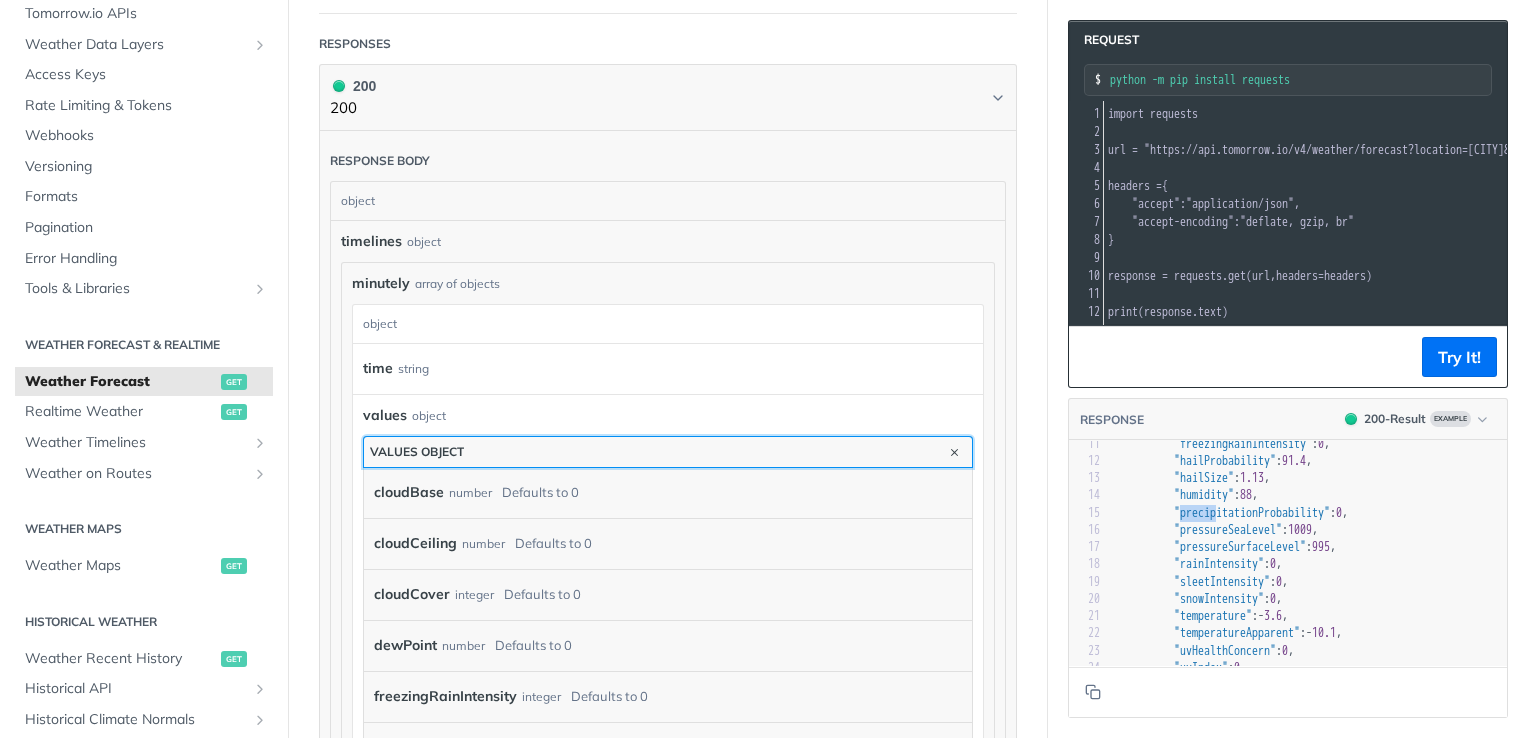 click on "values   object" at bounding box center [668, 452] 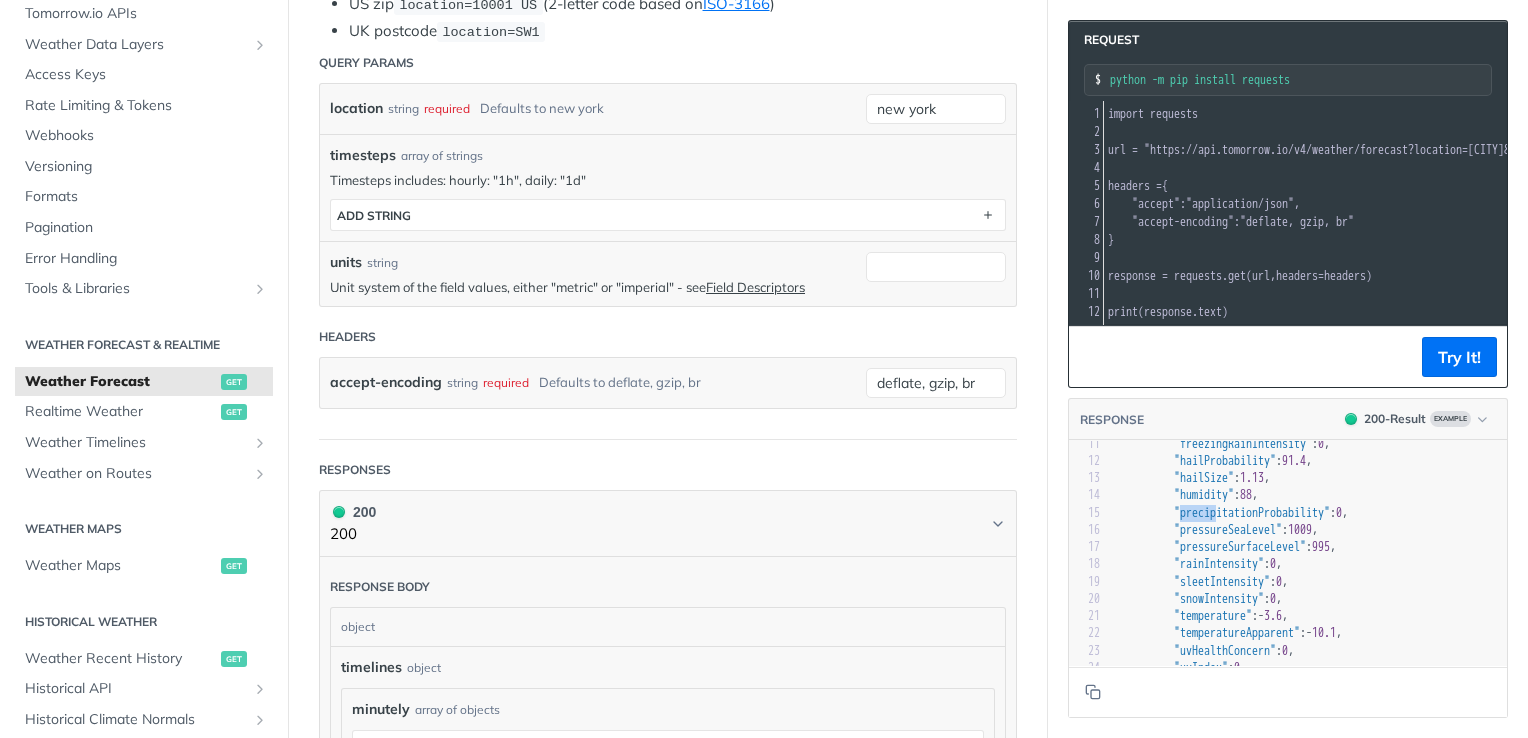 scroll, scrollTop: 565, scrollLeft: 0, axis: vertical 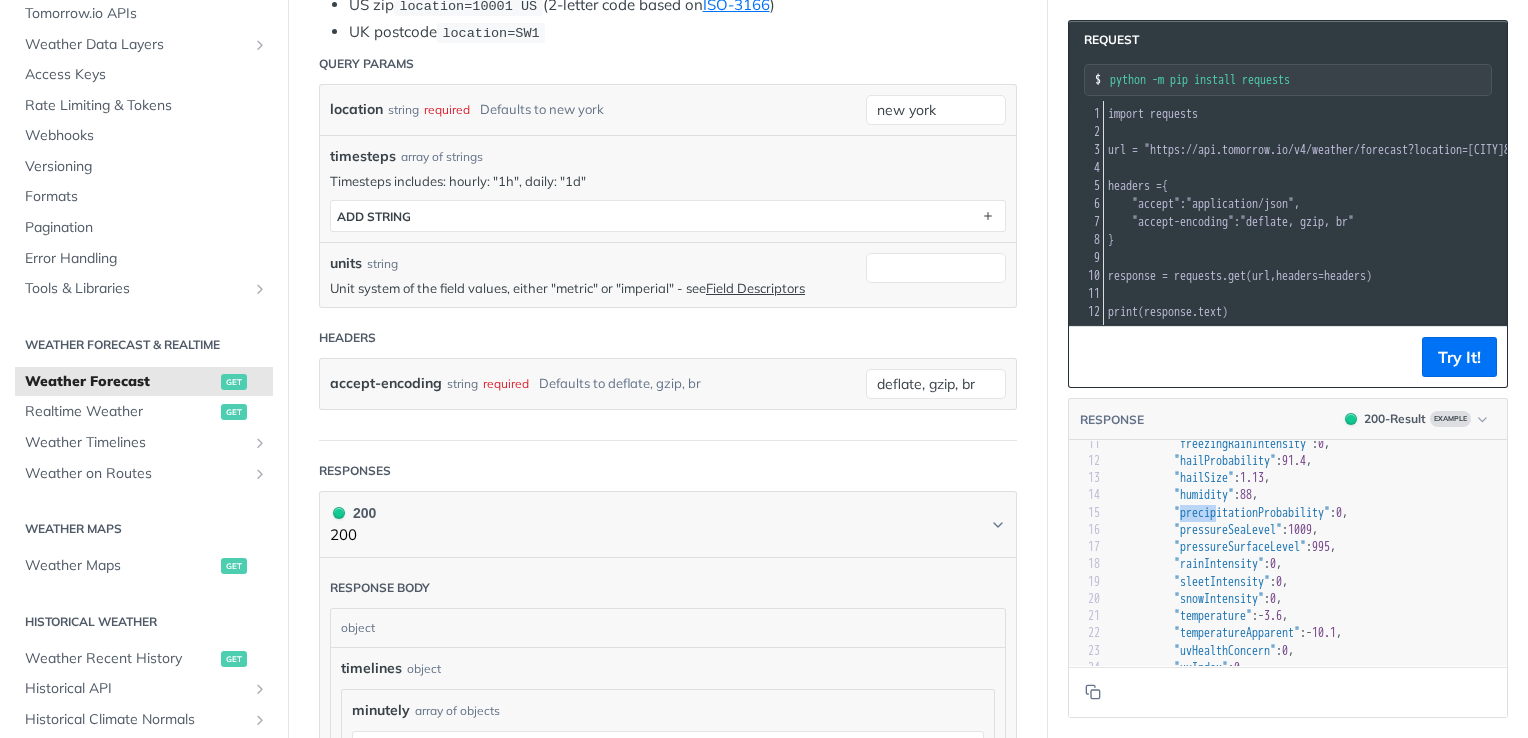 type 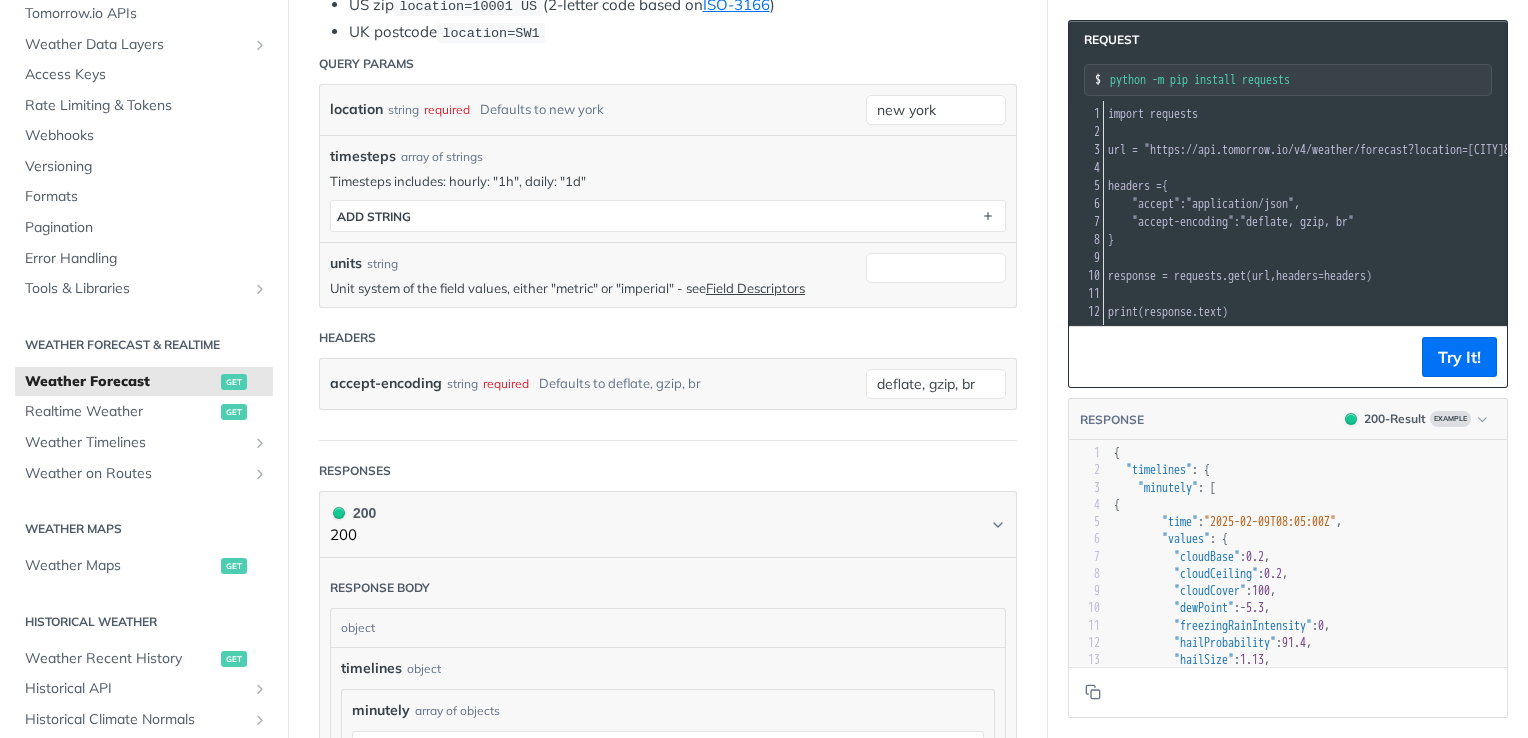 scroll, scrollTop: 276, scrollLeft: 0, axis: vertical 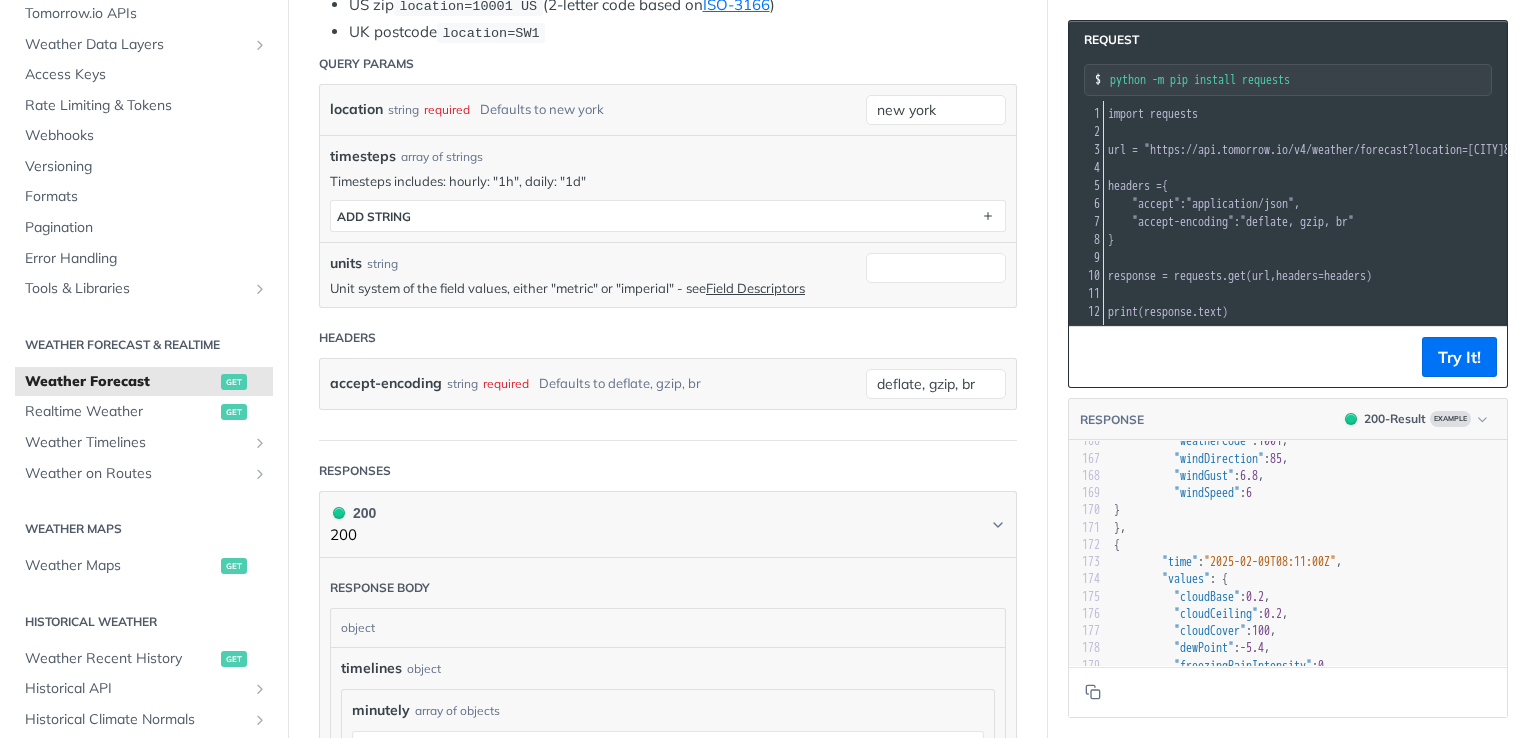 click on ""values" : {" at bounding box center (1308, 579) 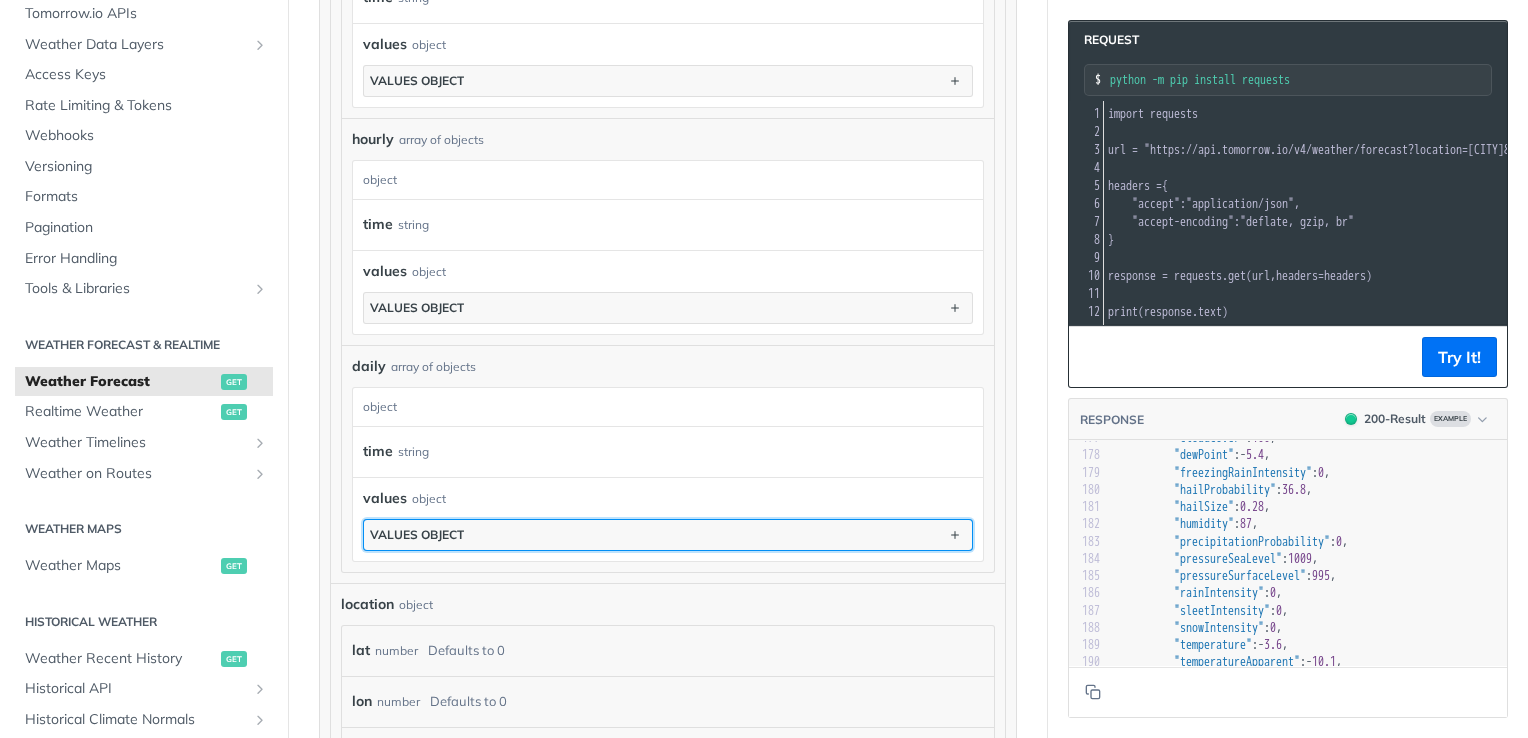 click on "values   object" at bounding box center [668, 535] 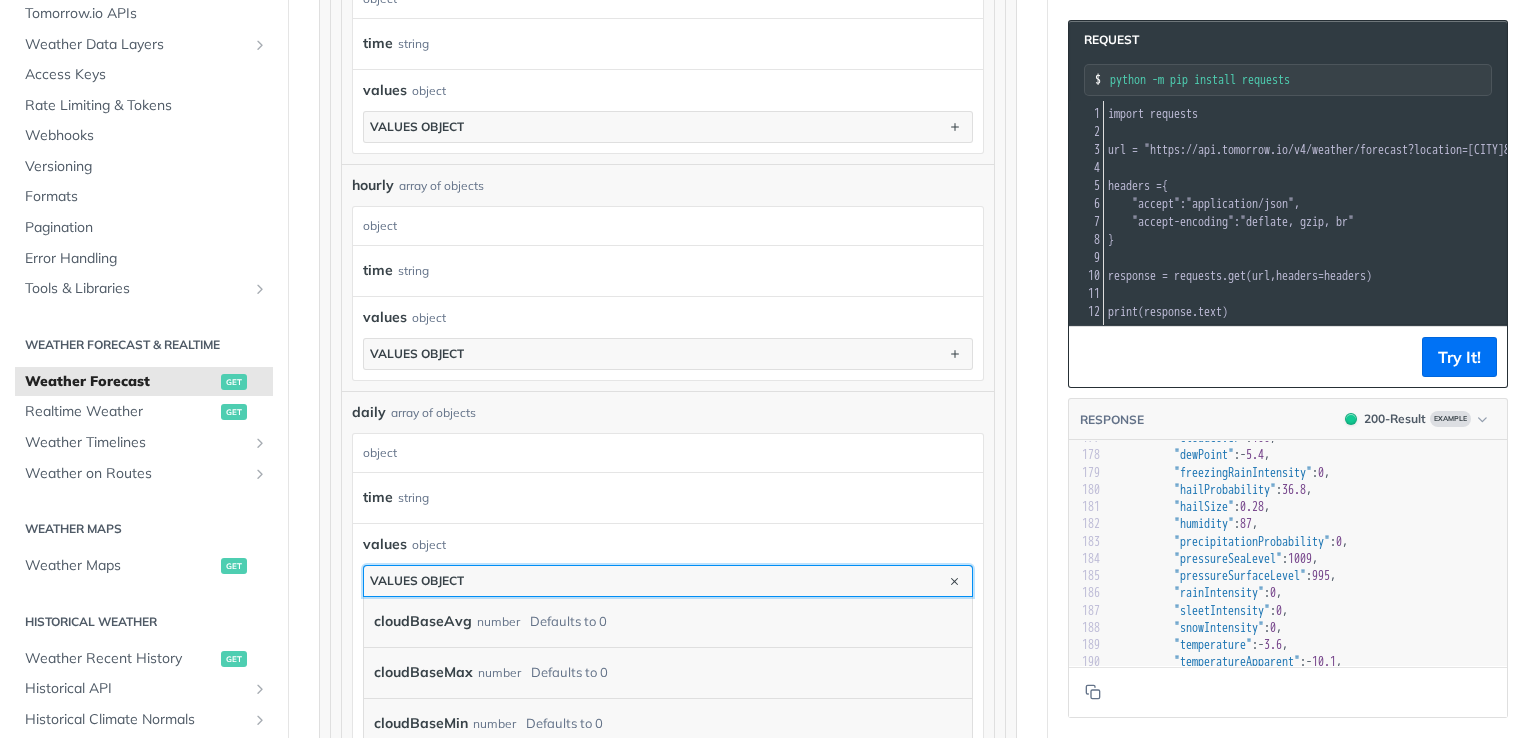 type 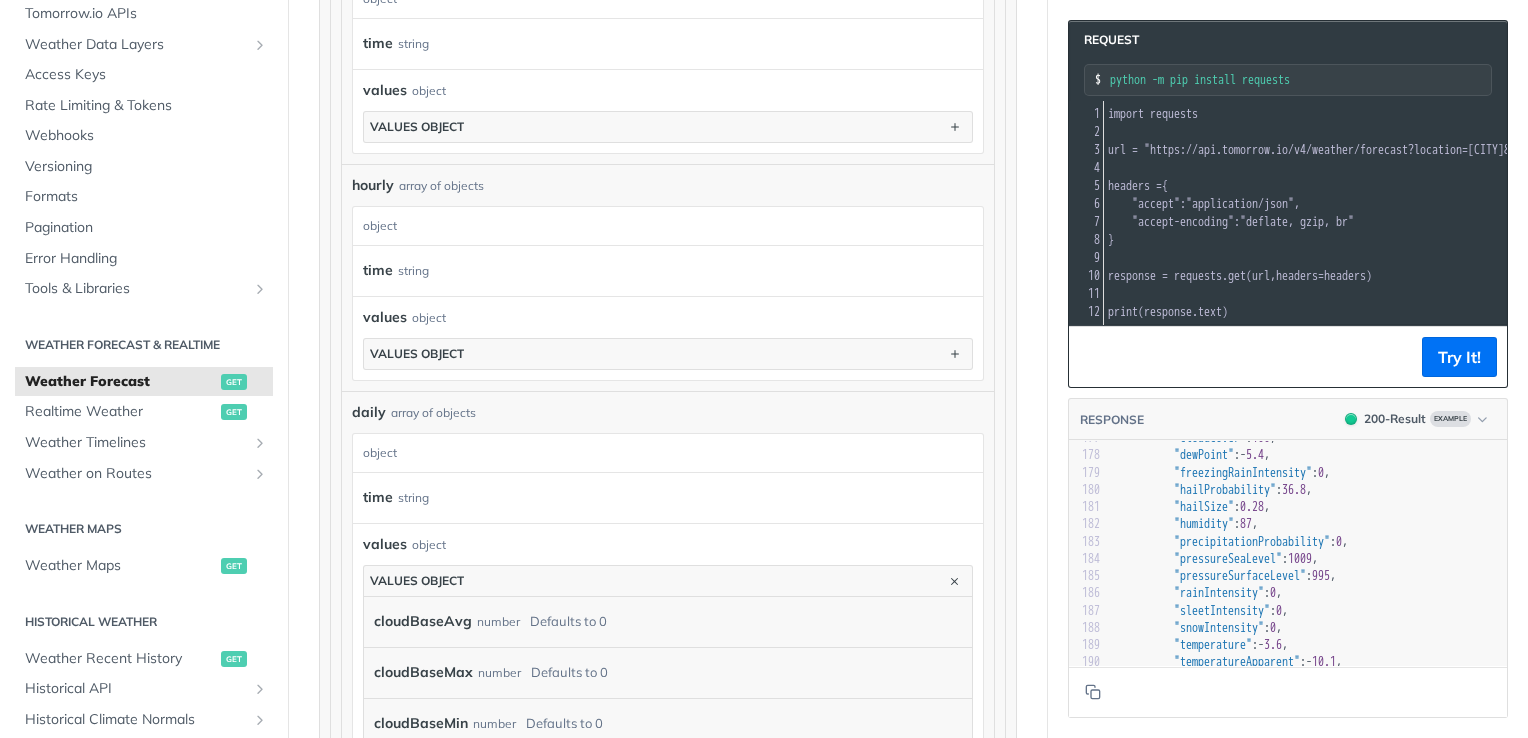 click on "time" at bounding box center [378, 497] 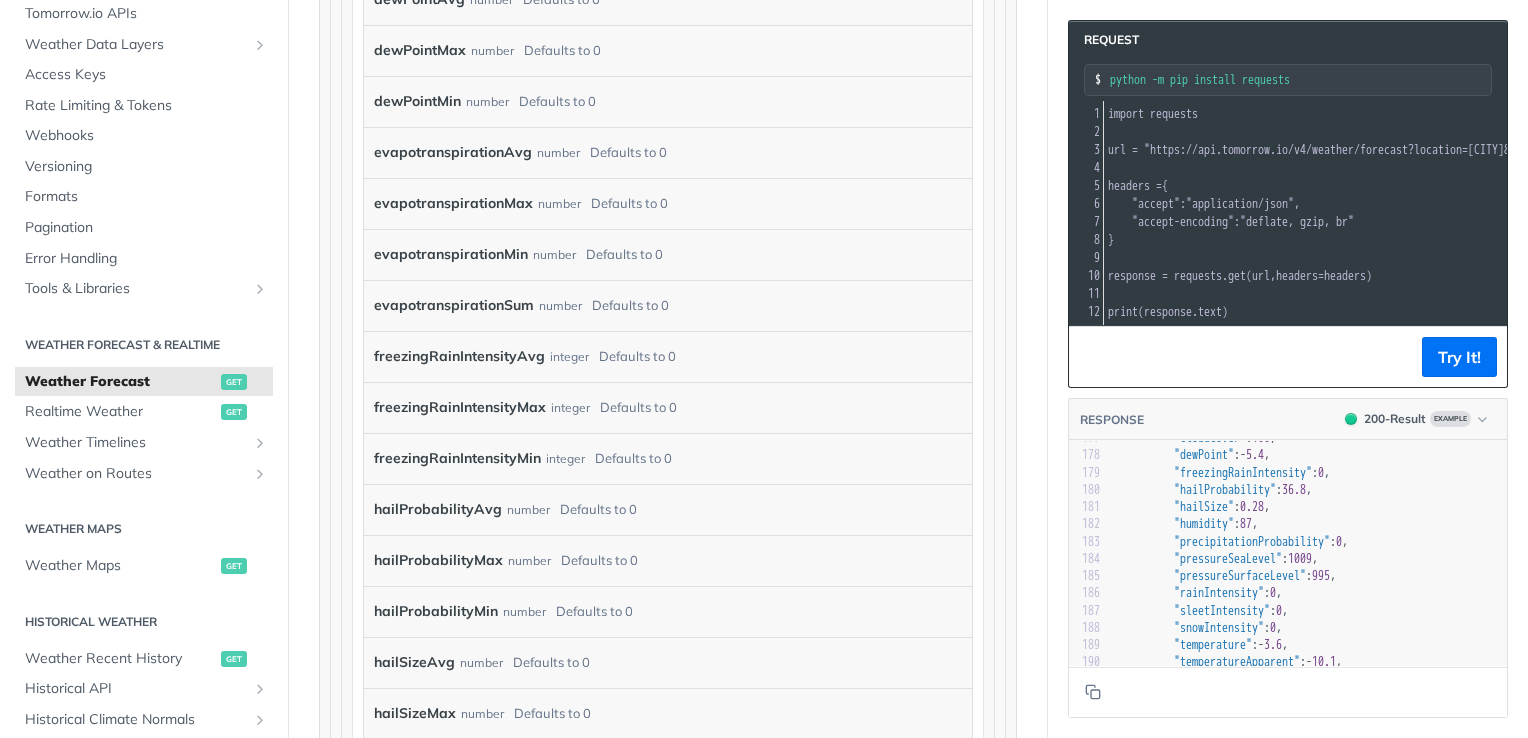 scroll, scrollTop: 3515, scrollLeft: 0, axis: vertical 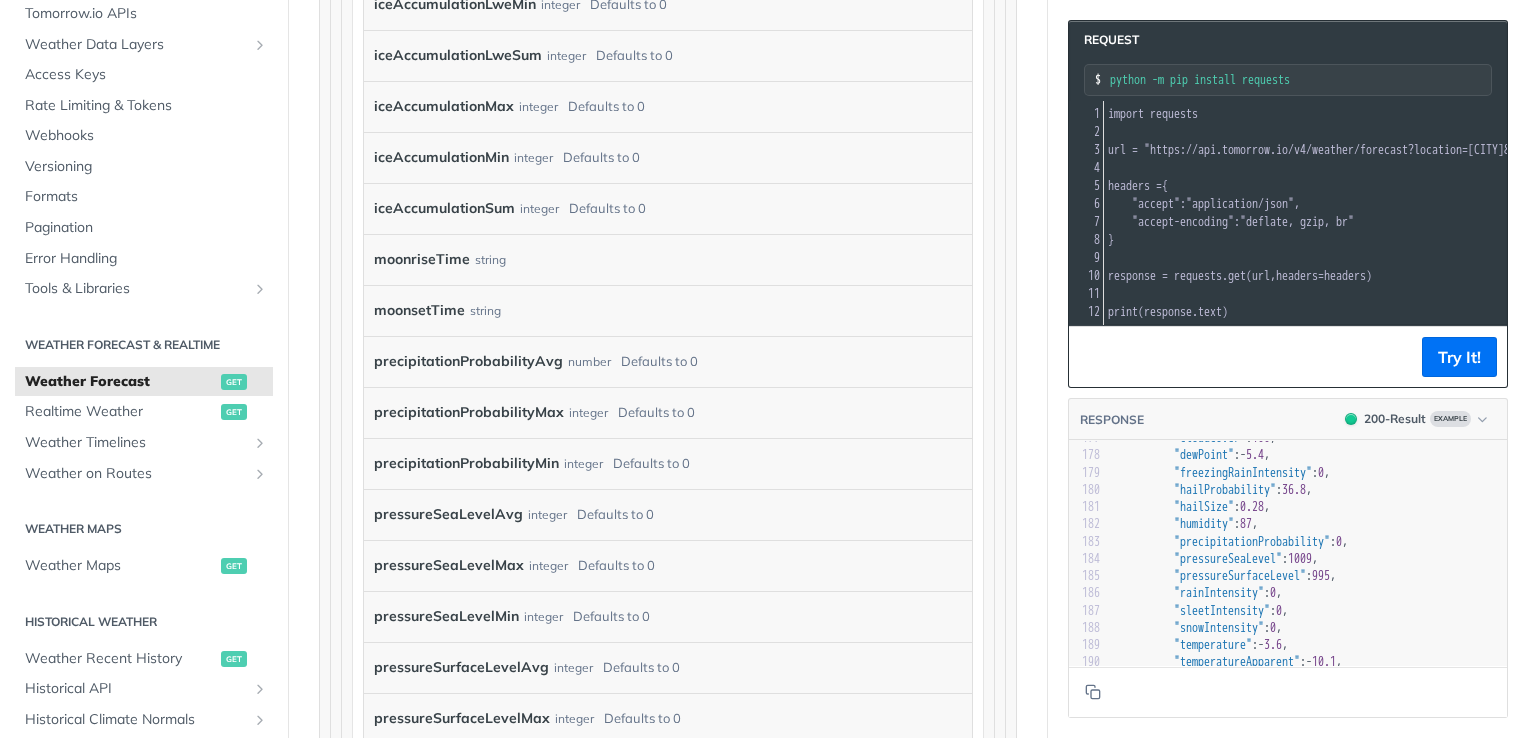 click on "precipitationProbabilityAvg" at bounding box center [468, 361] 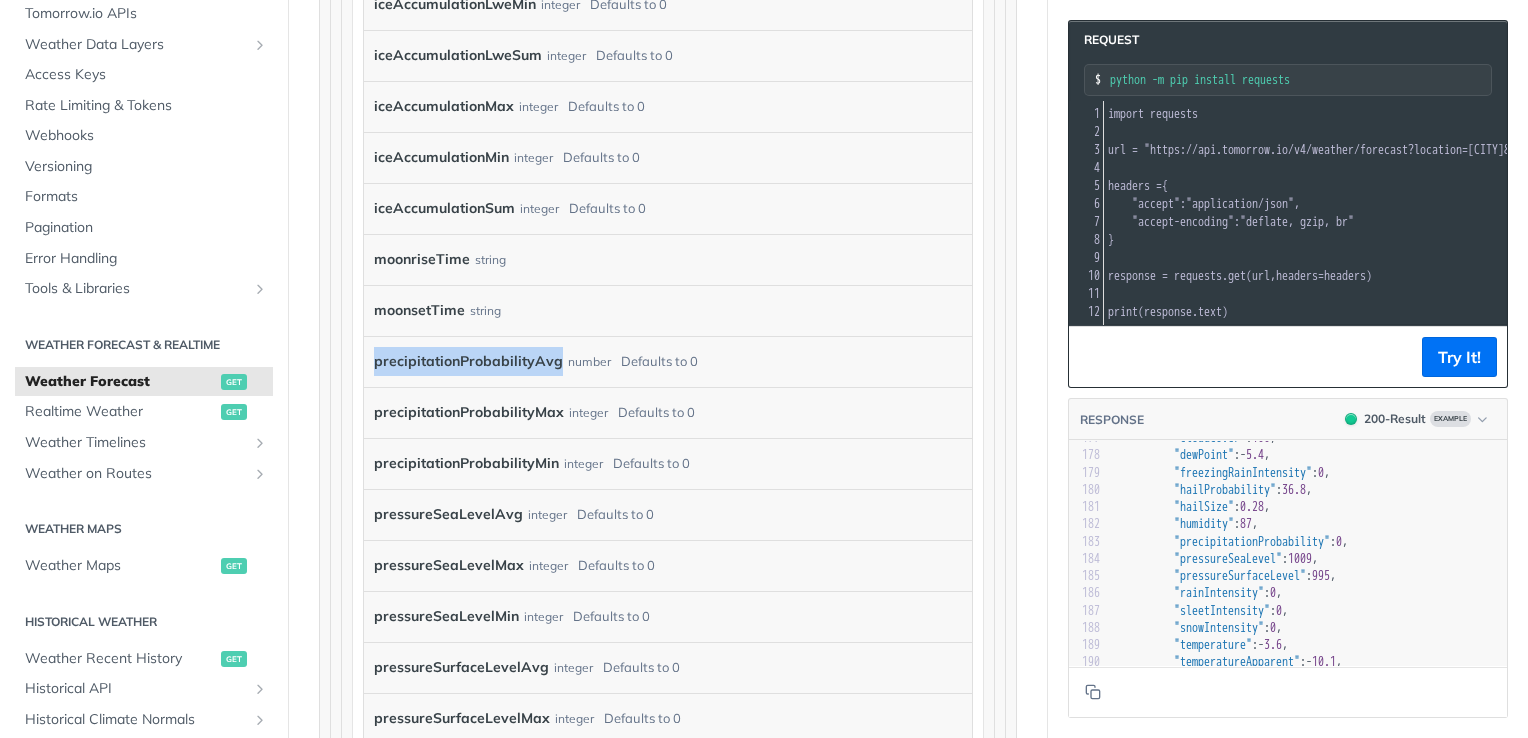 click on "precipitationProbabilityAvg" at bounding box center (468, 361) 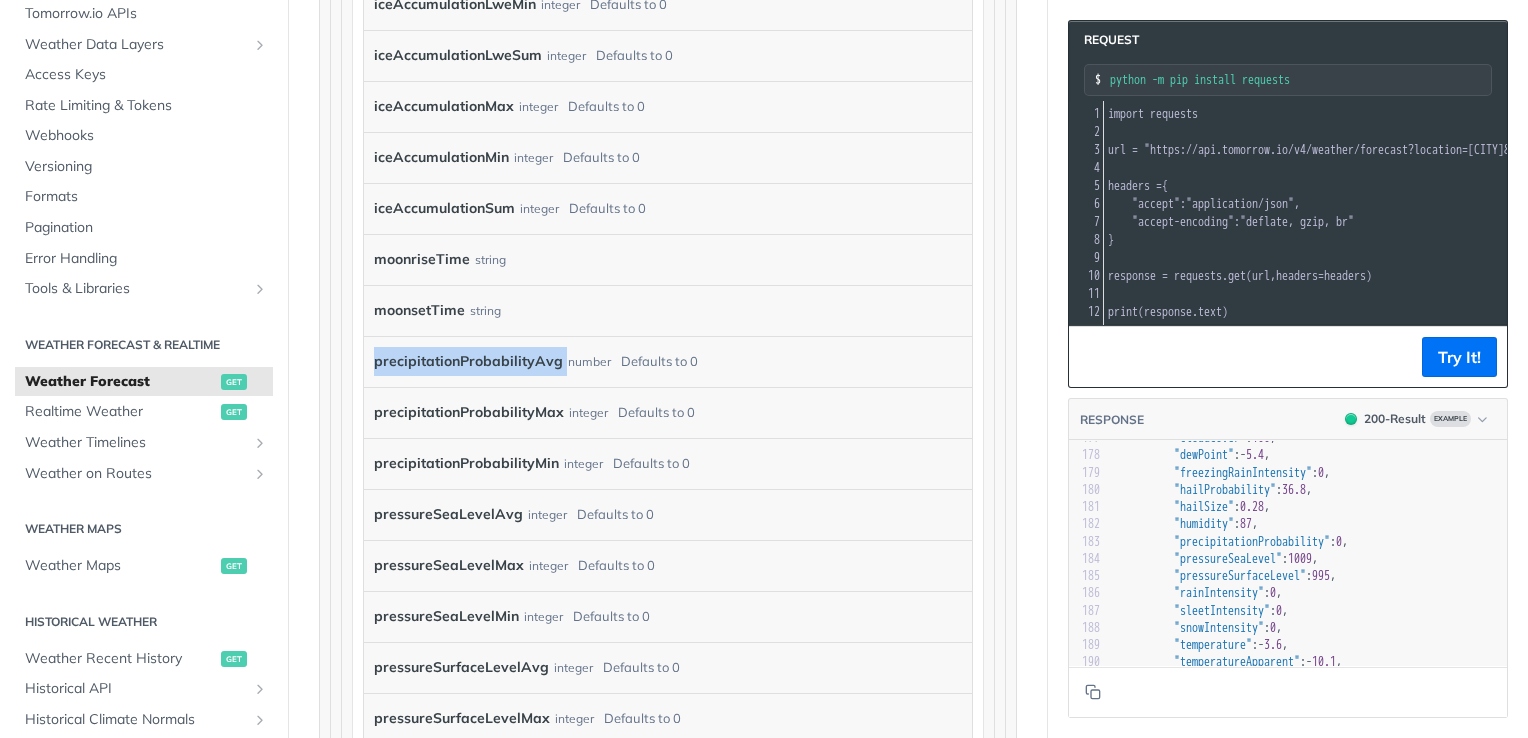 click on "precipitationProbabilityAvg" at bounding box center [468, 361] 